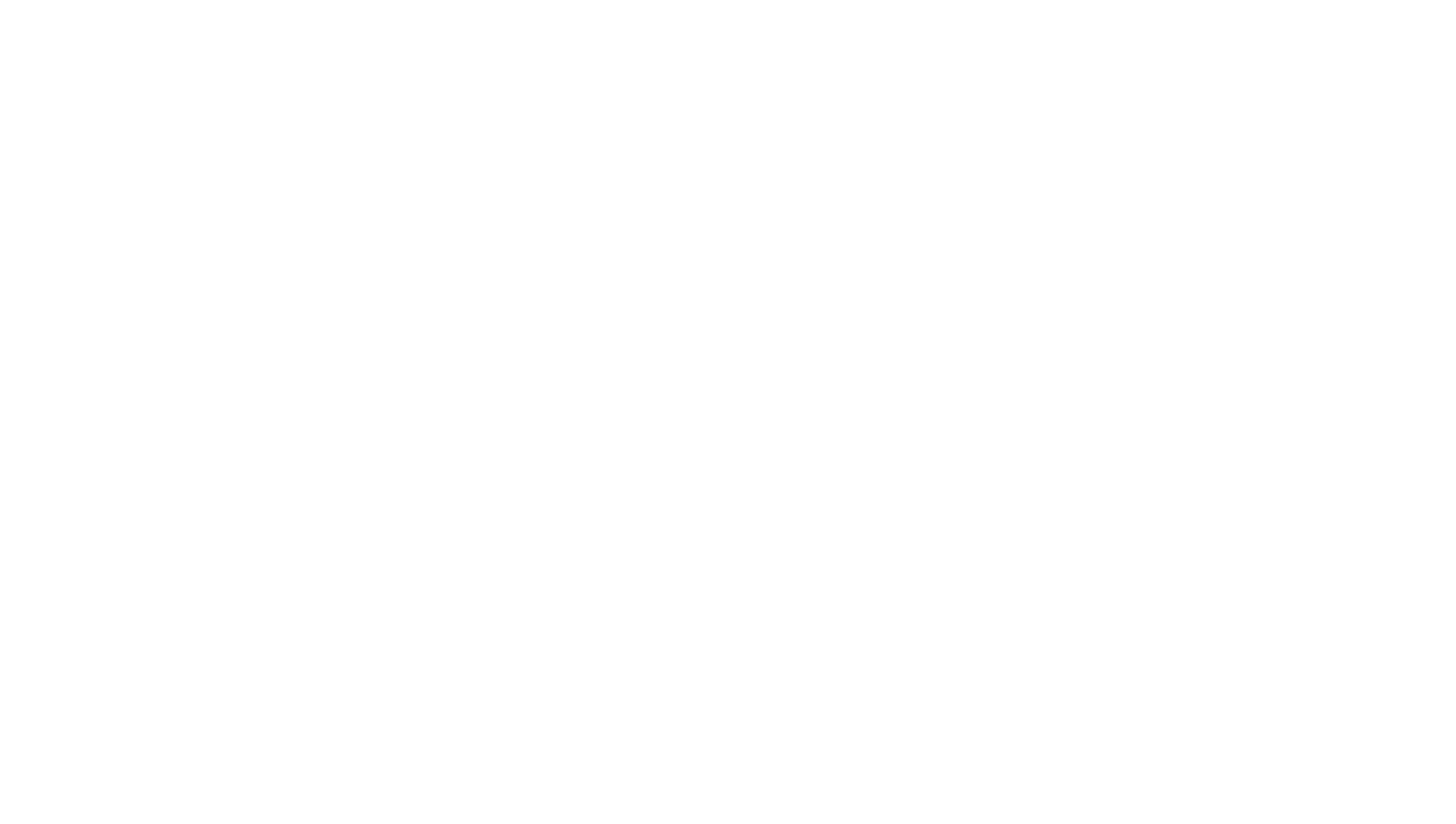 scroll, scrollTop: 0, scrollLeft: 0, axis: both 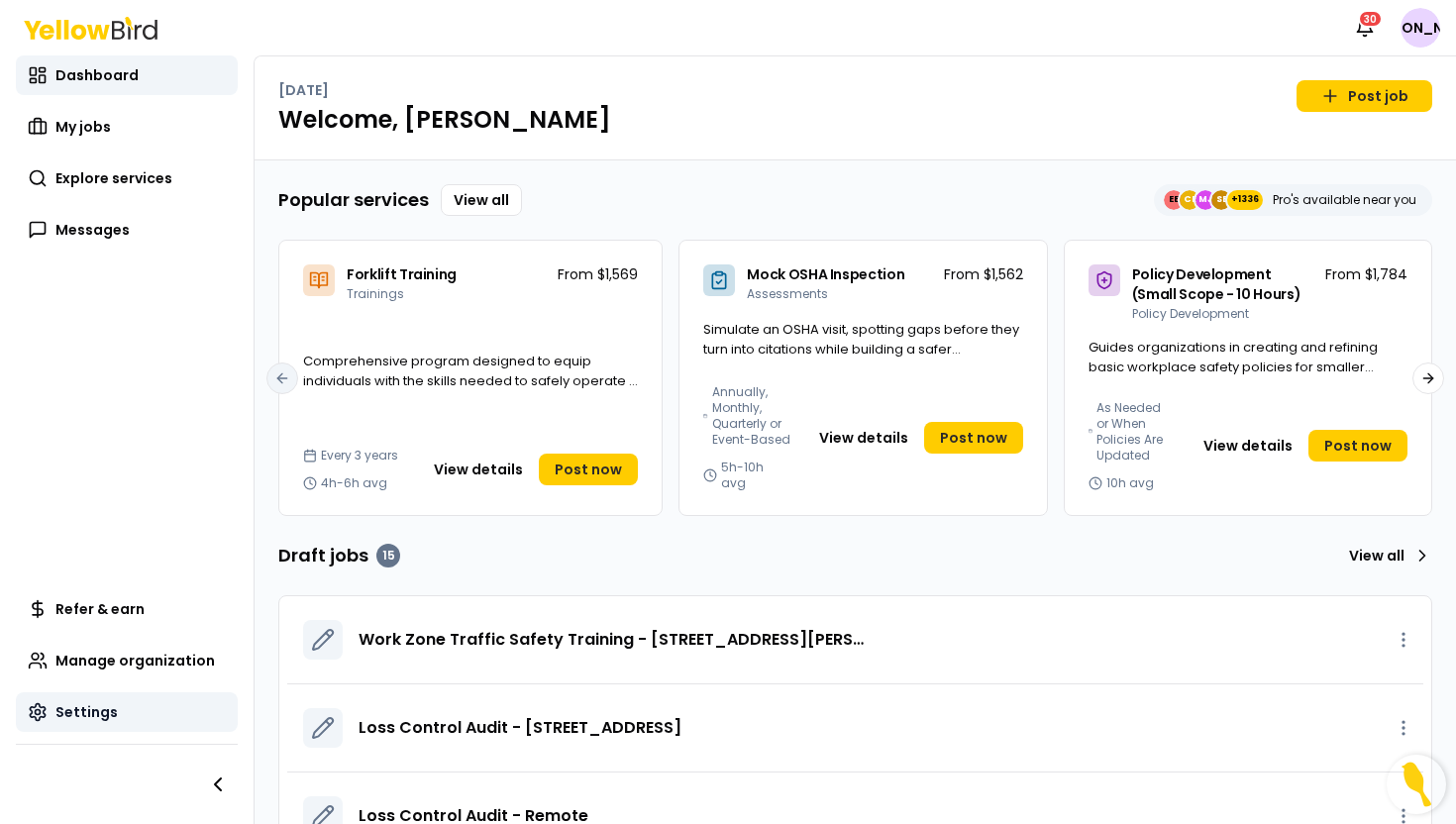 click on "Settings" at bounding box center (86, 712) 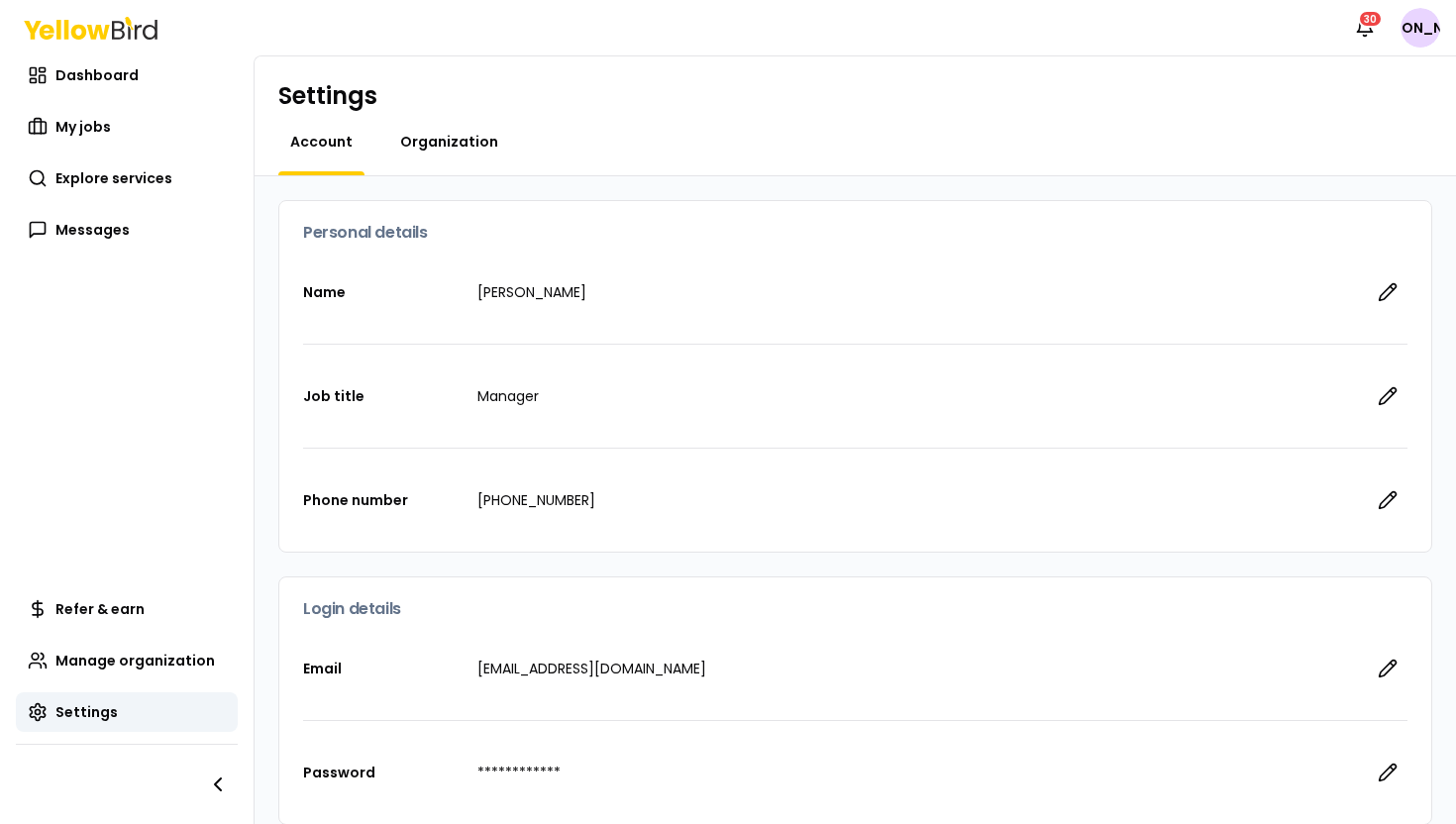 click on "Organization" at bounding box center [449, 142] 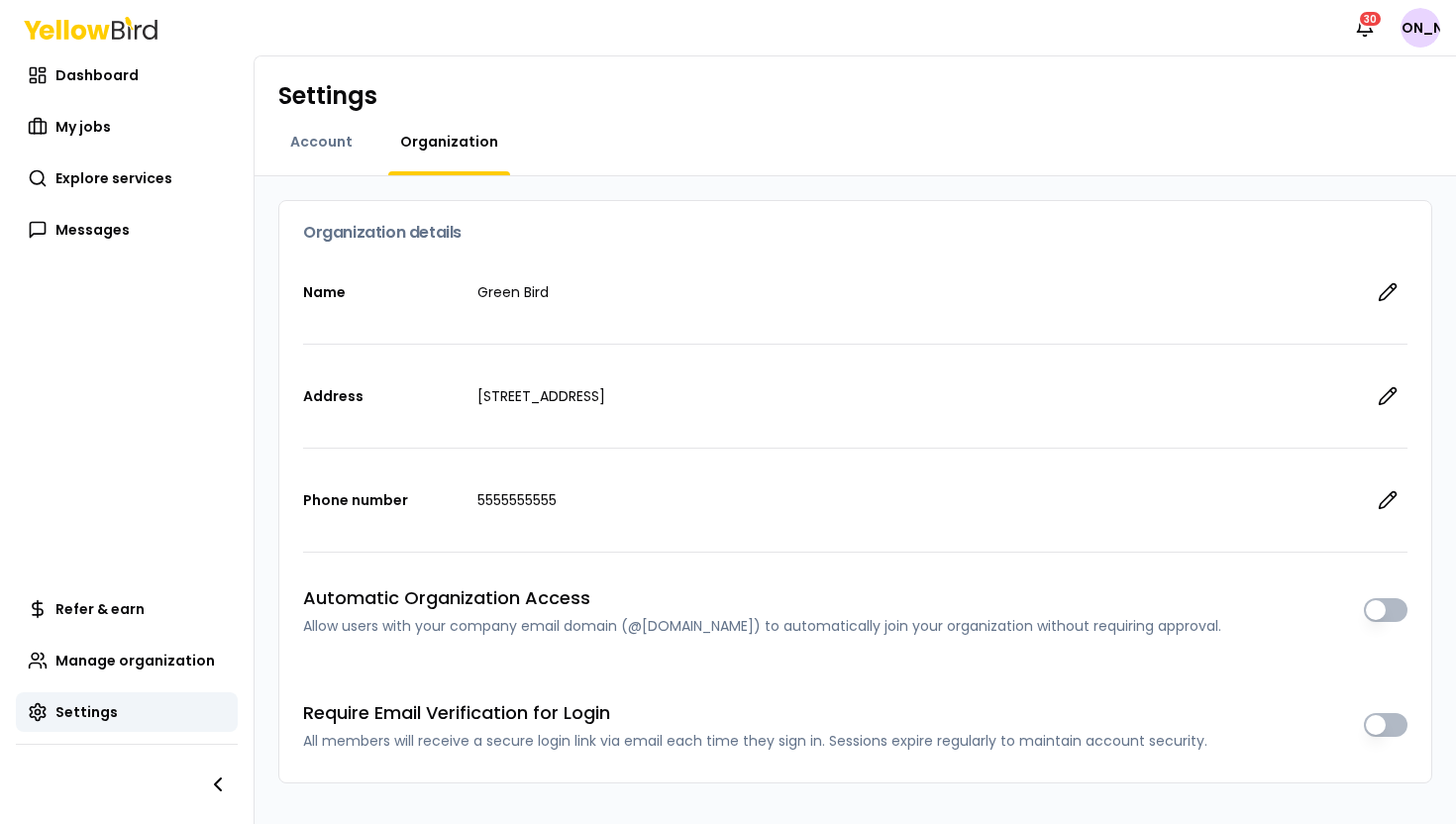 click on "Account Organization" at bounding box center (394, 154) 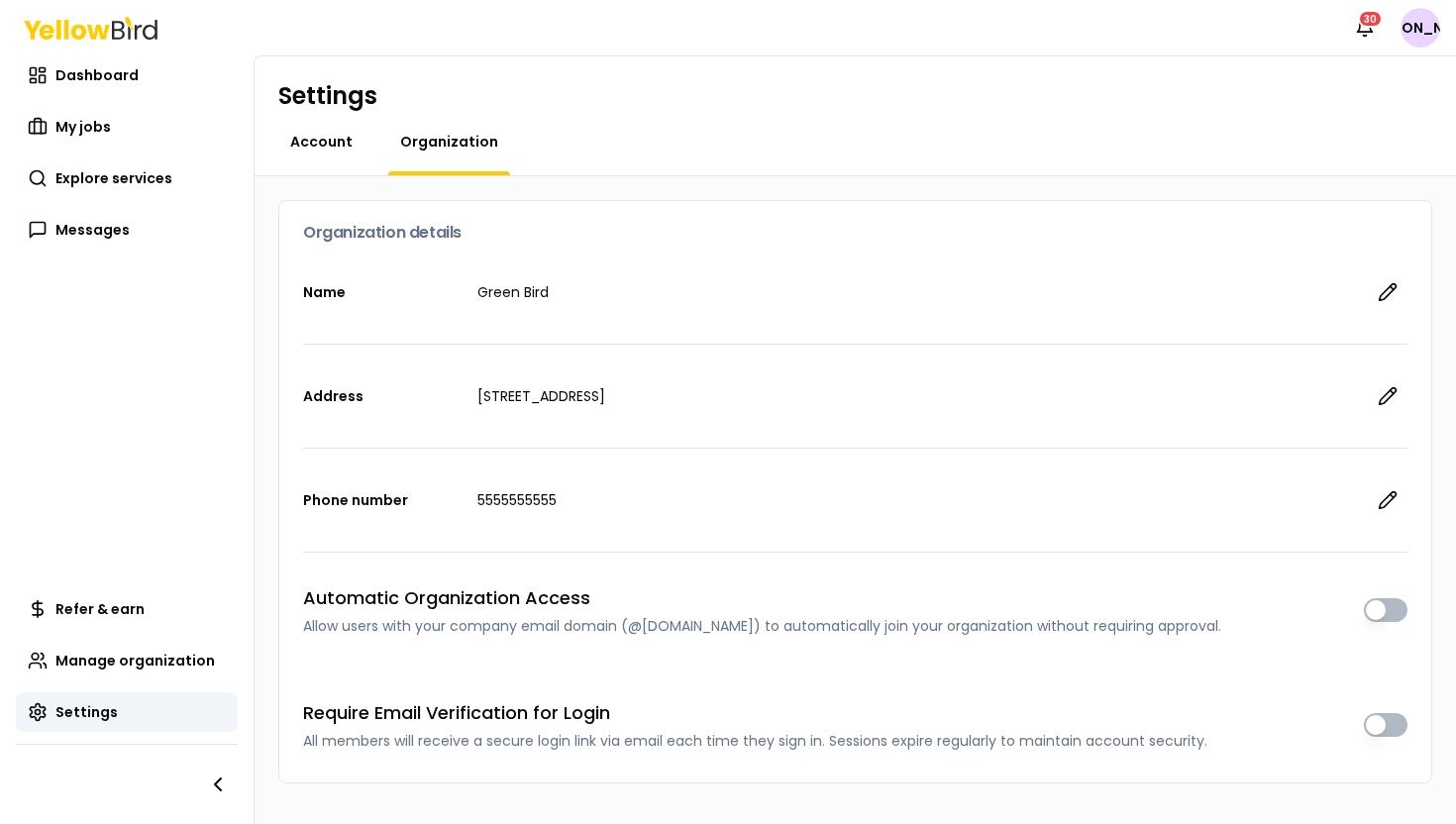 click on "Account" at bounding box center (321, 142) 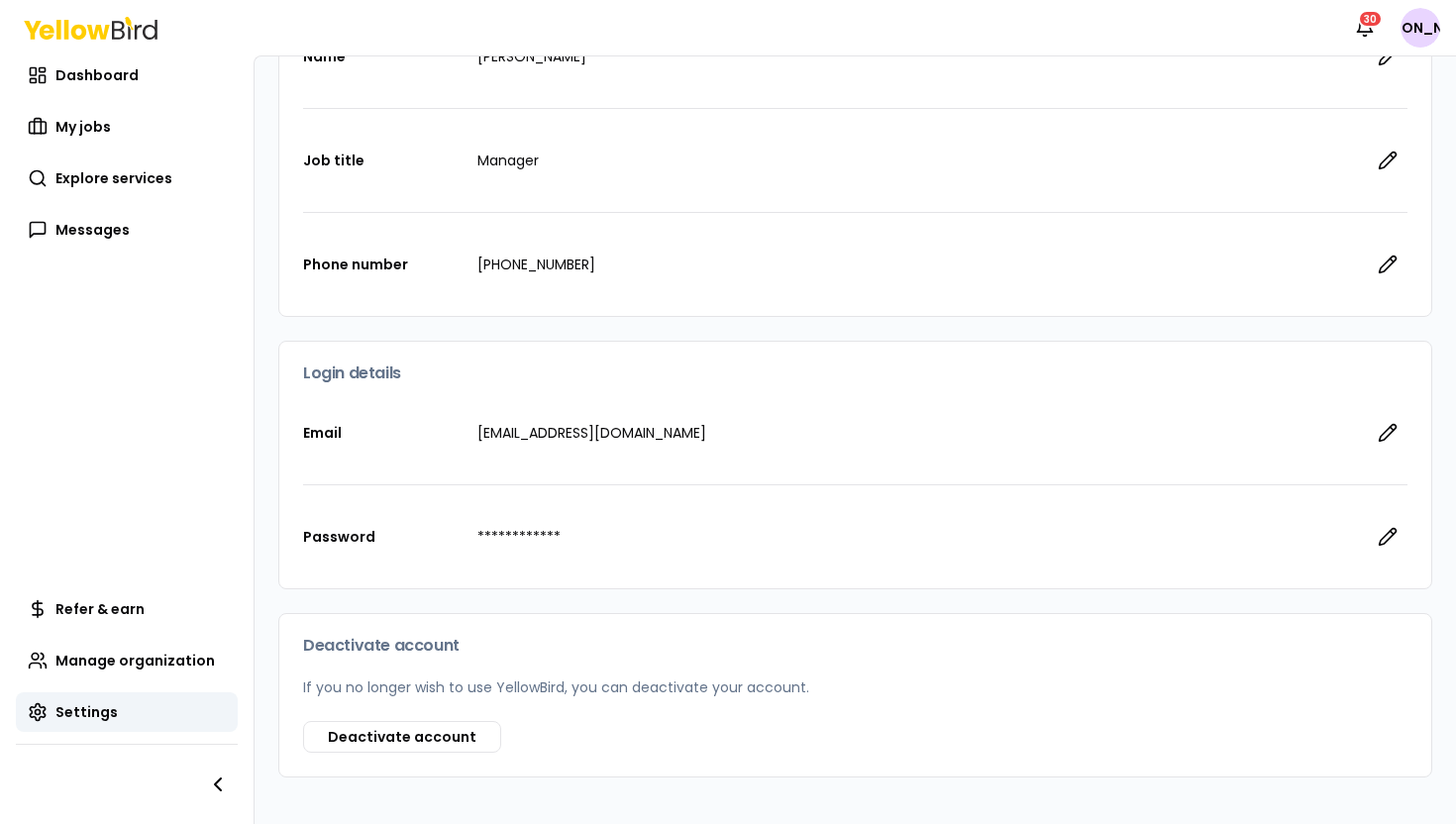 scroll, scrollTop: 300, scrollLeft: 0, axis: vertical 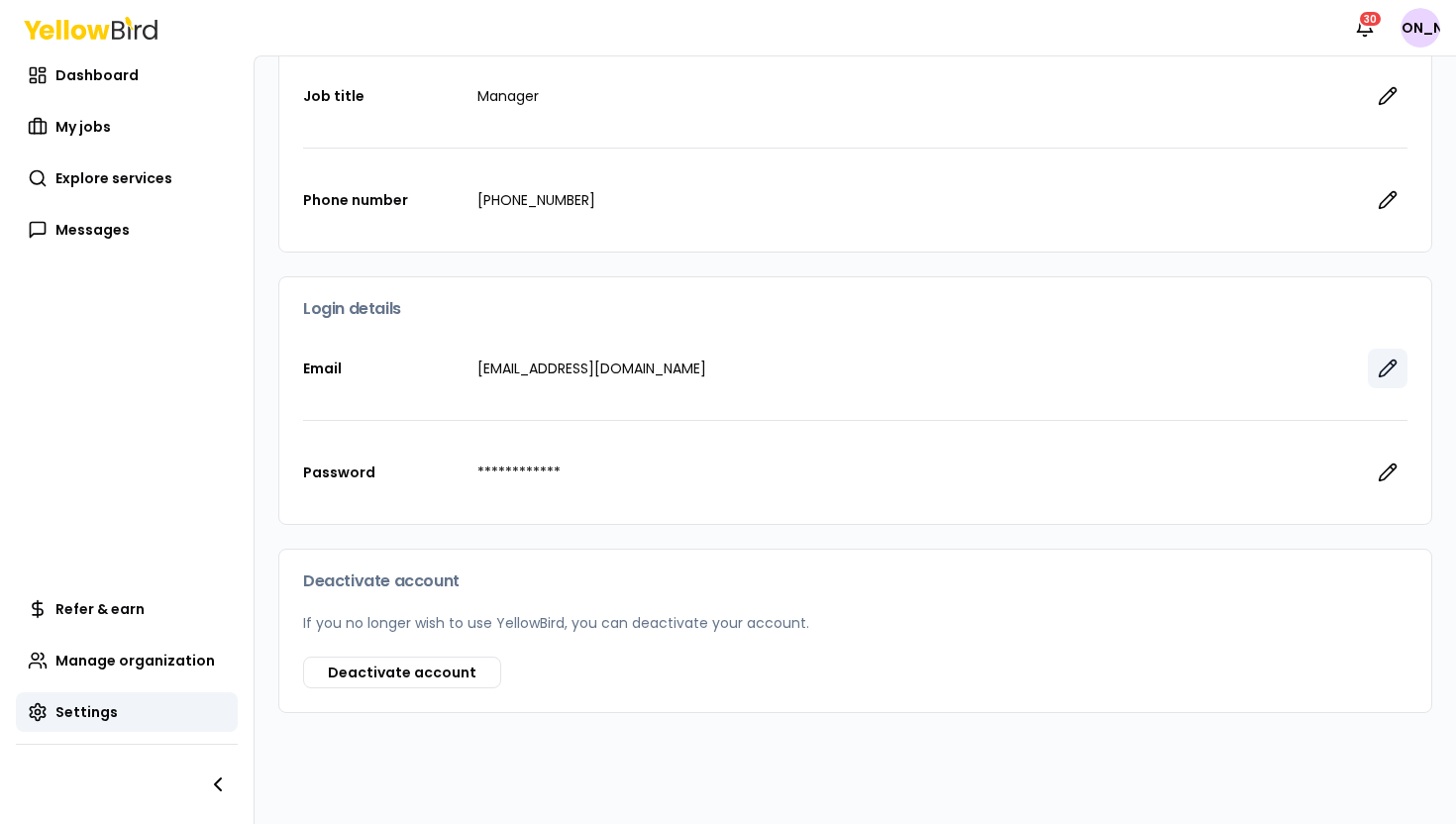 click 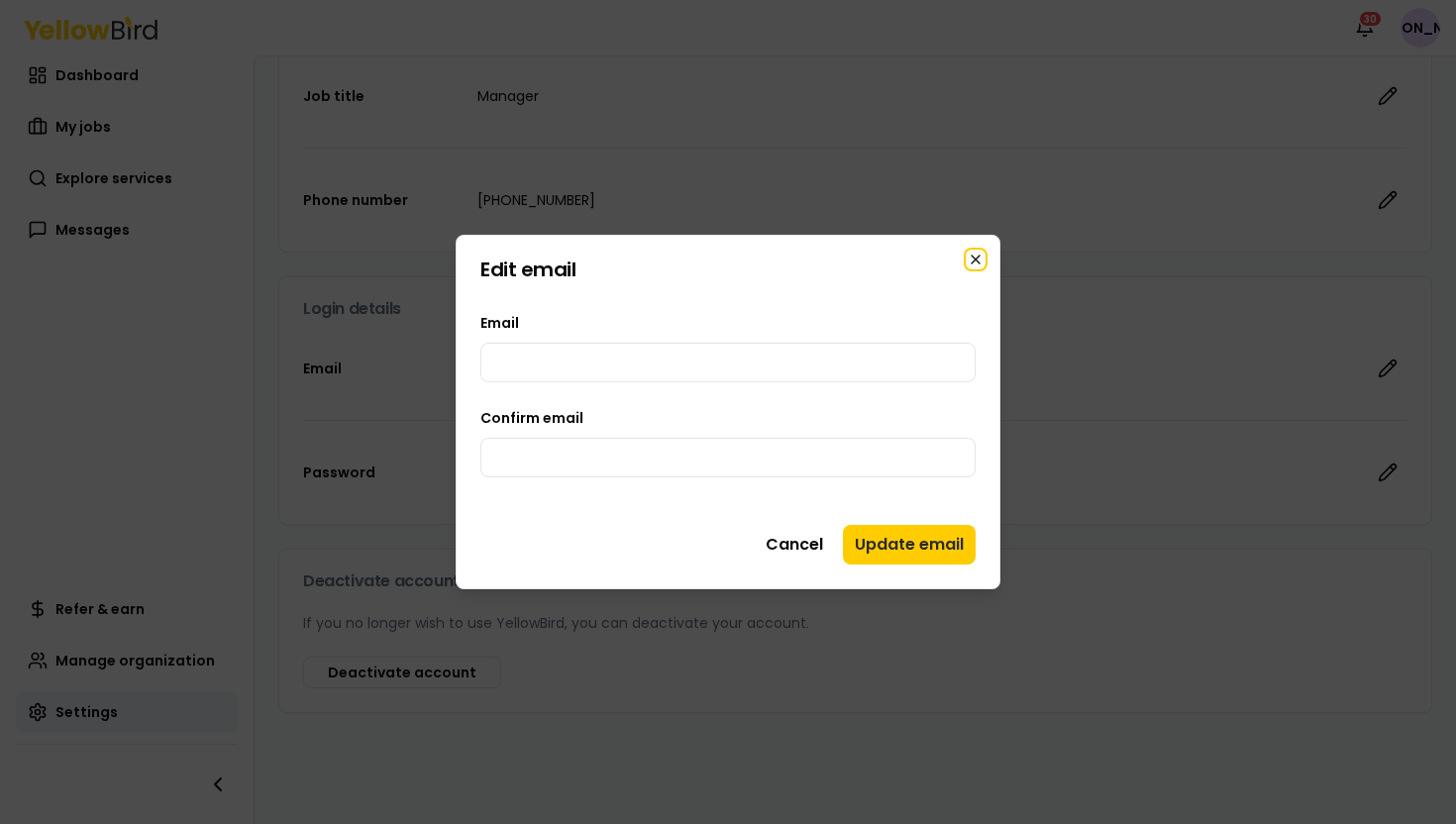 click 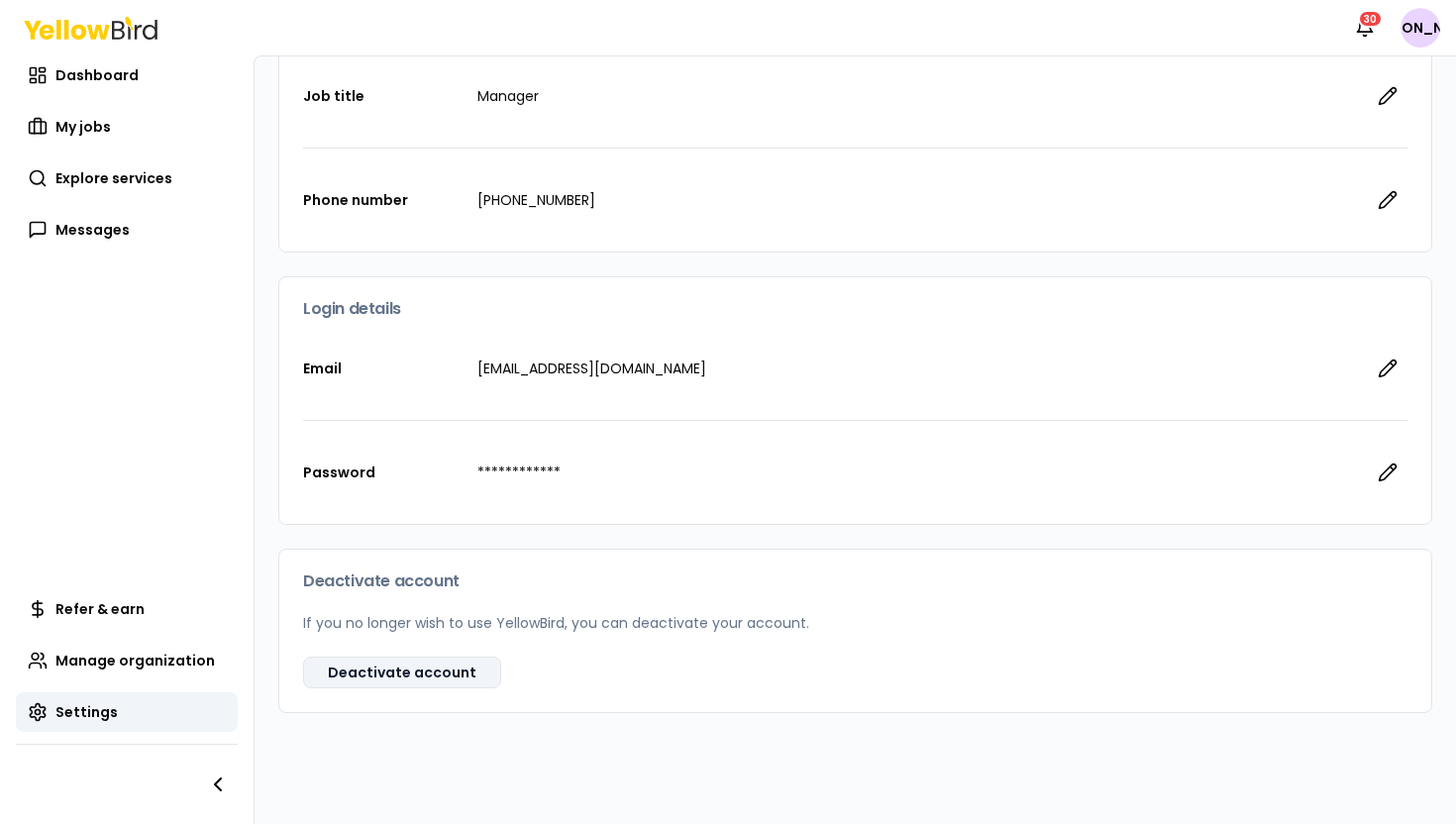 scroll, scrollTop: 0, scrollLeft: 0, axis: both 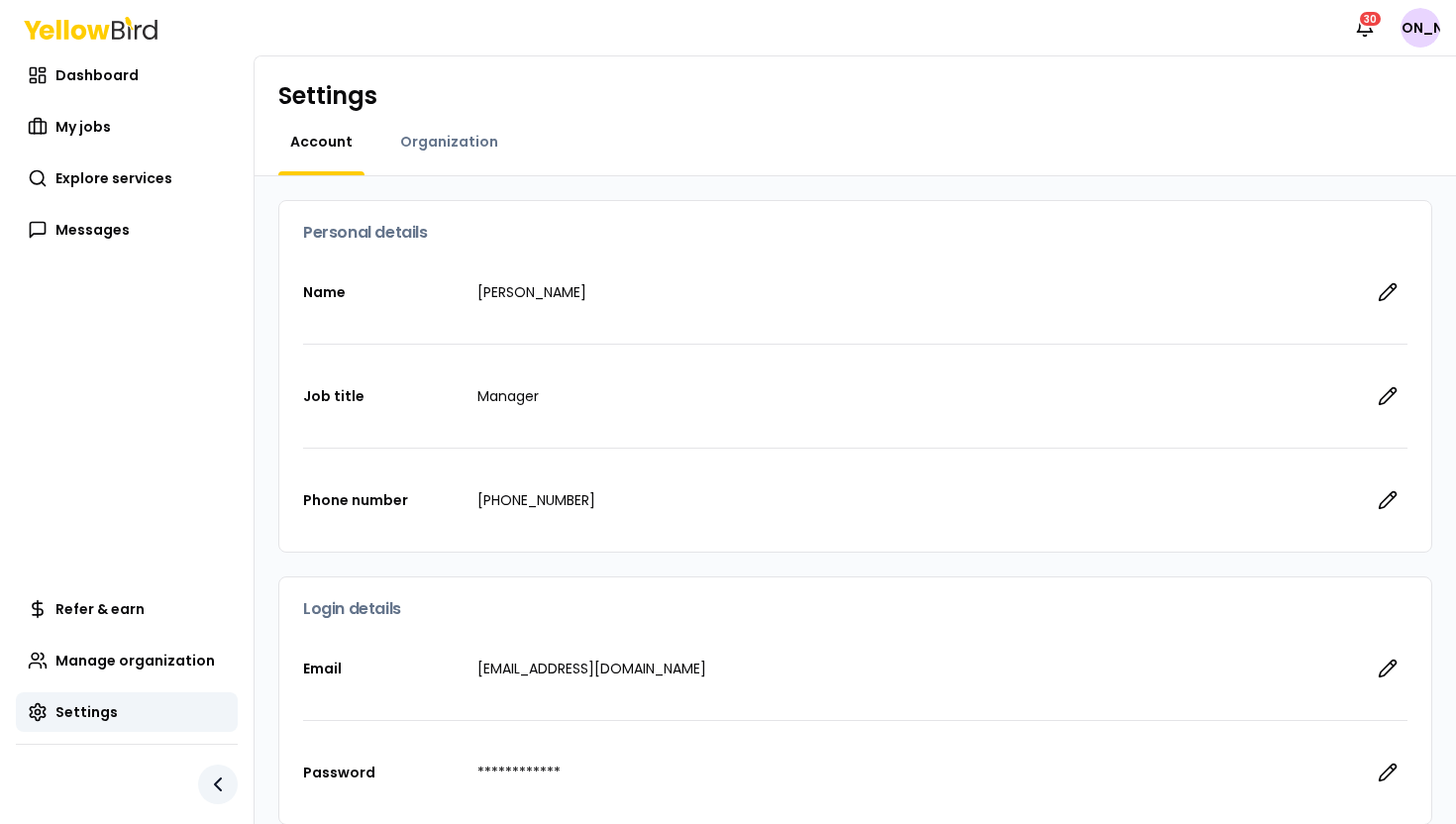 click 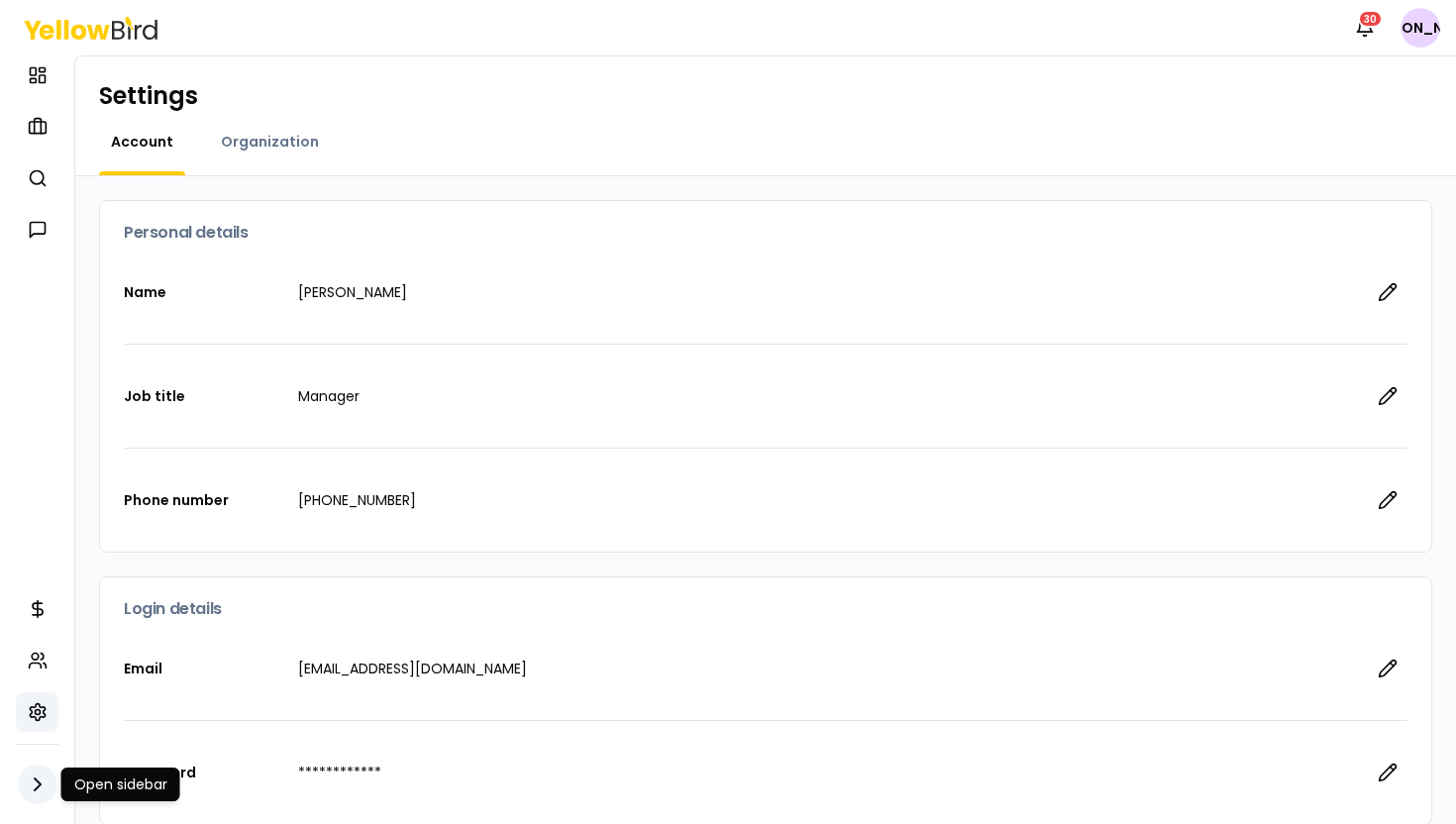 click 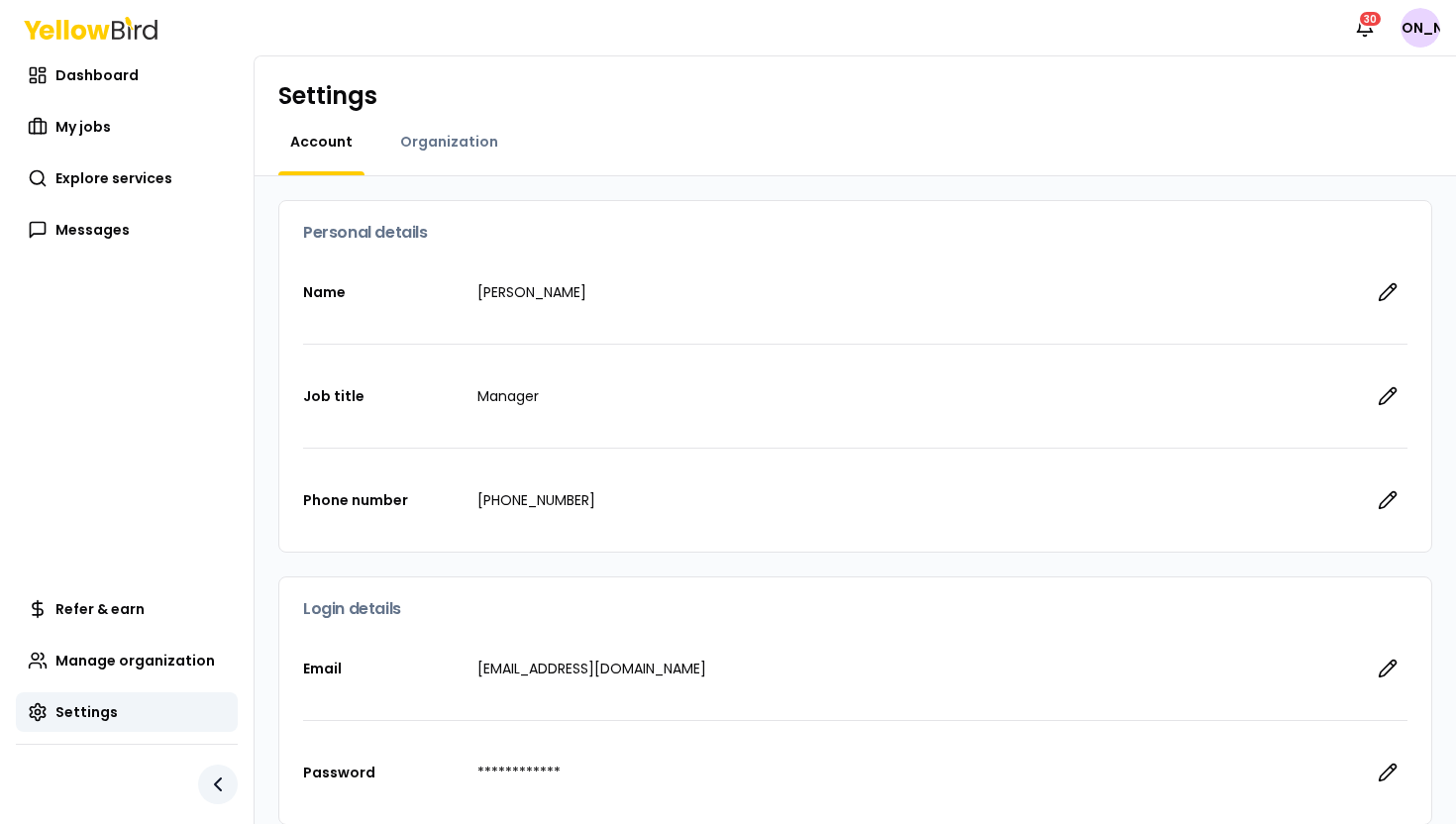 click 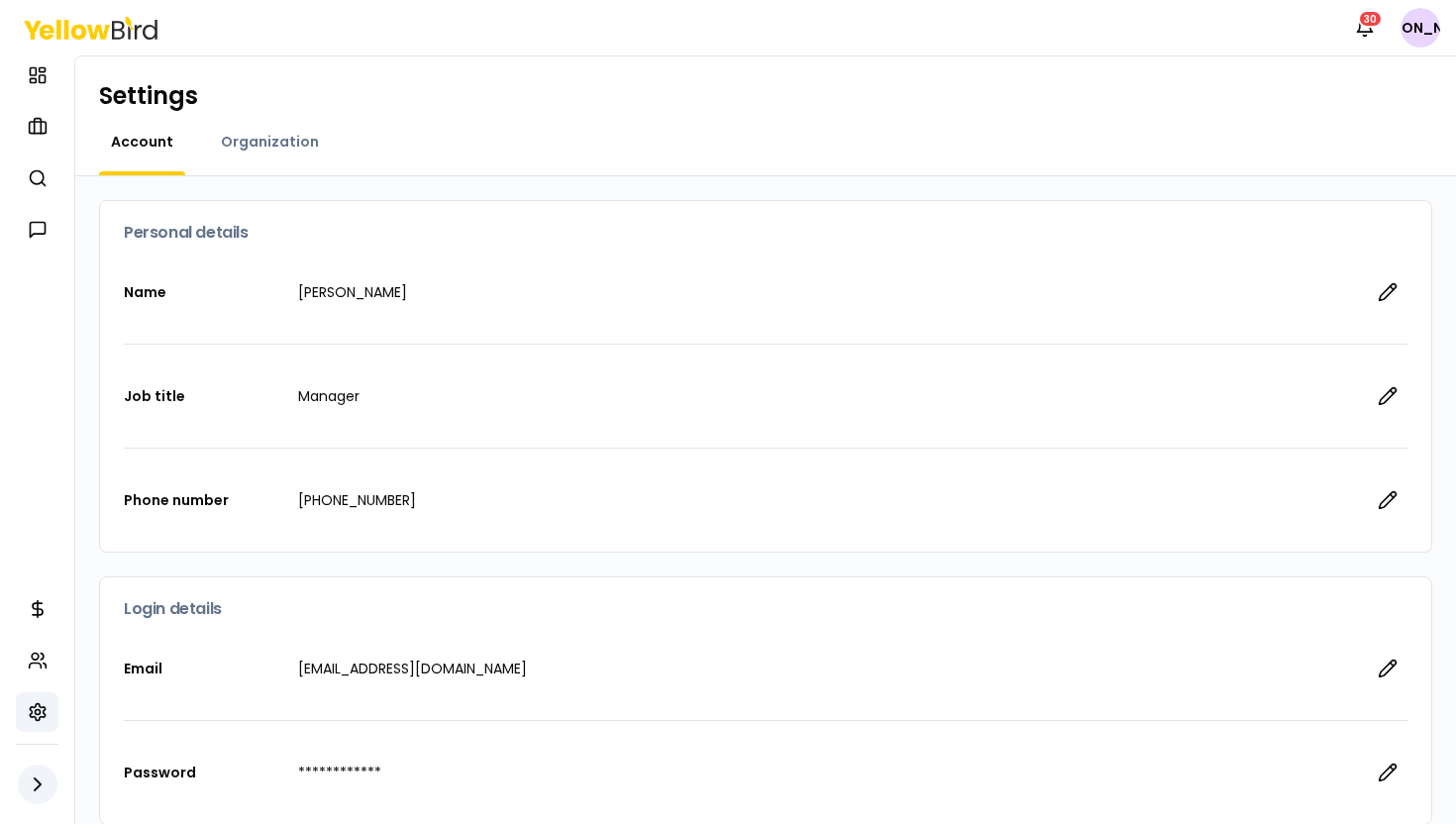 click 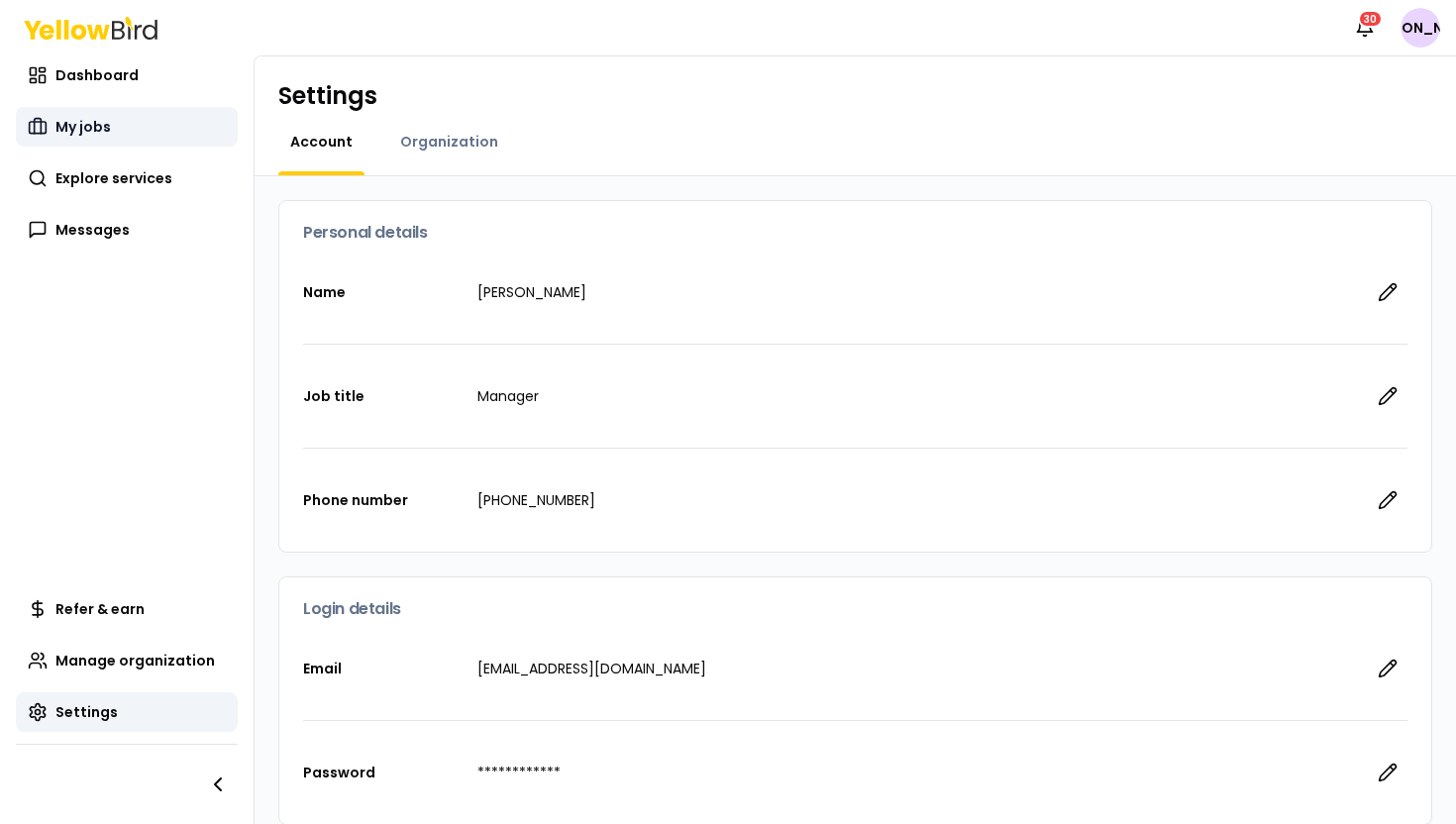 click on "My jobs" at bounding box center [127, 127] 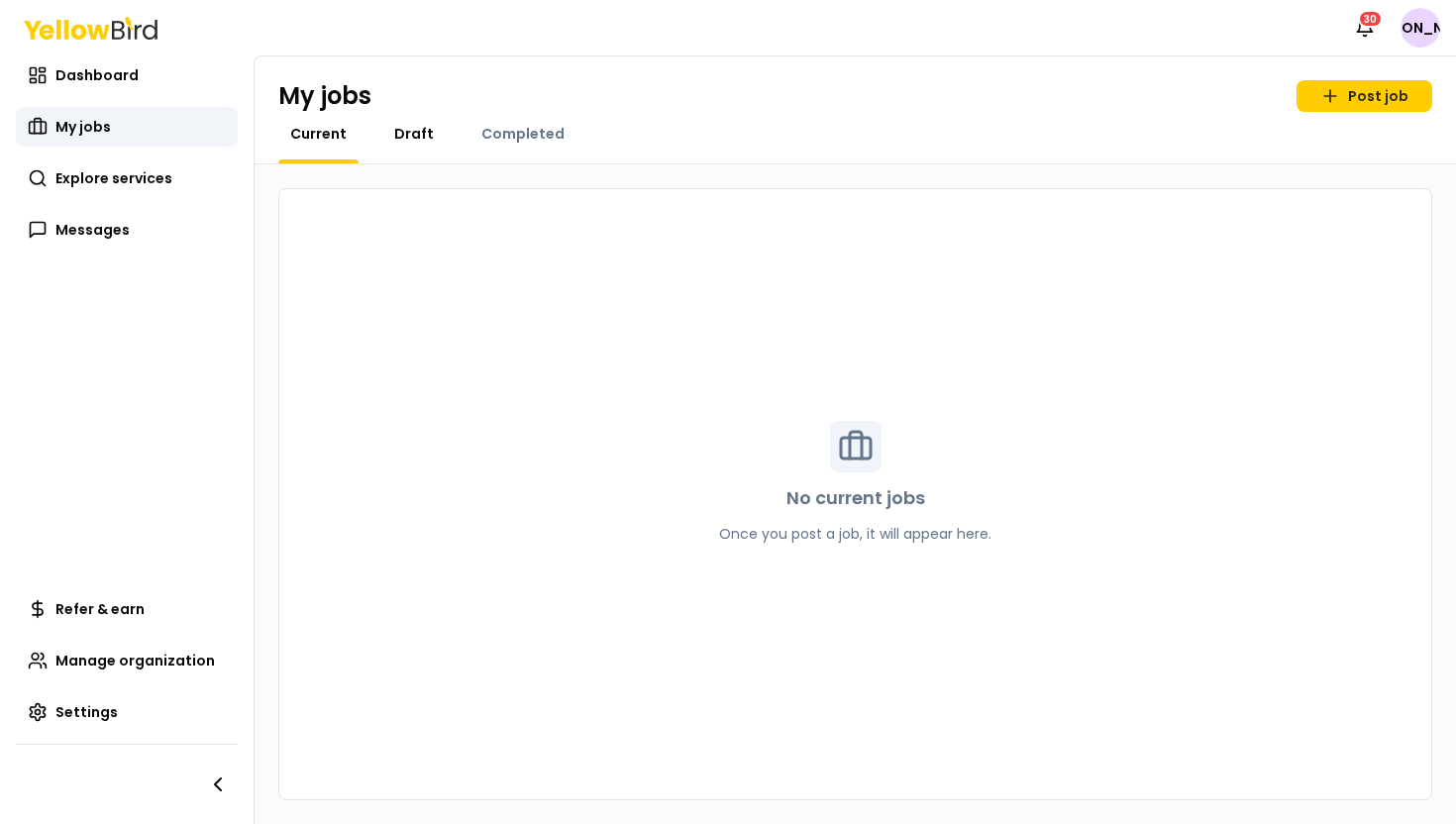 click on "Draft" at bounding box center [414, 134] 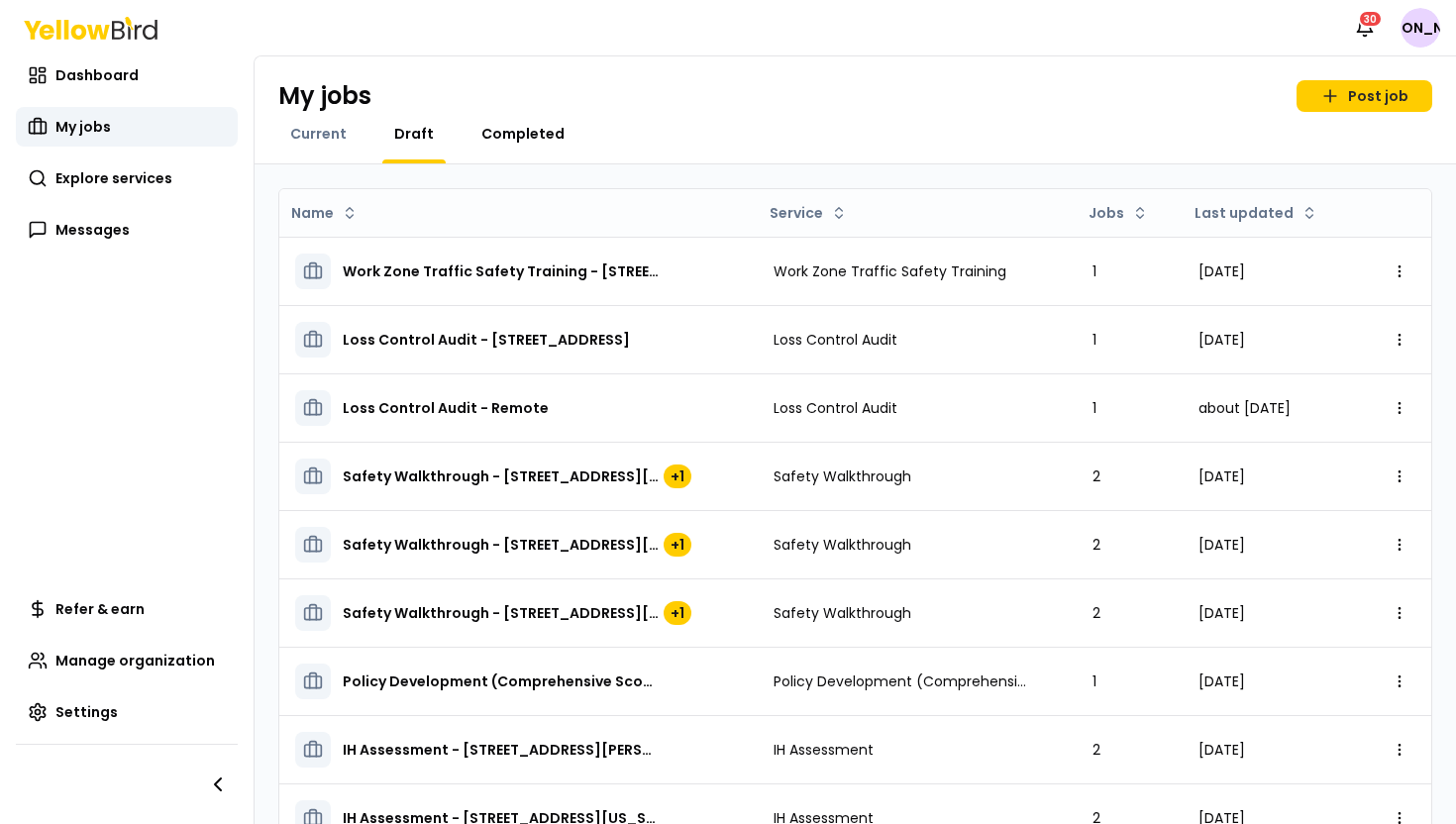 click on "Completed" at bounding box center (523, 134) 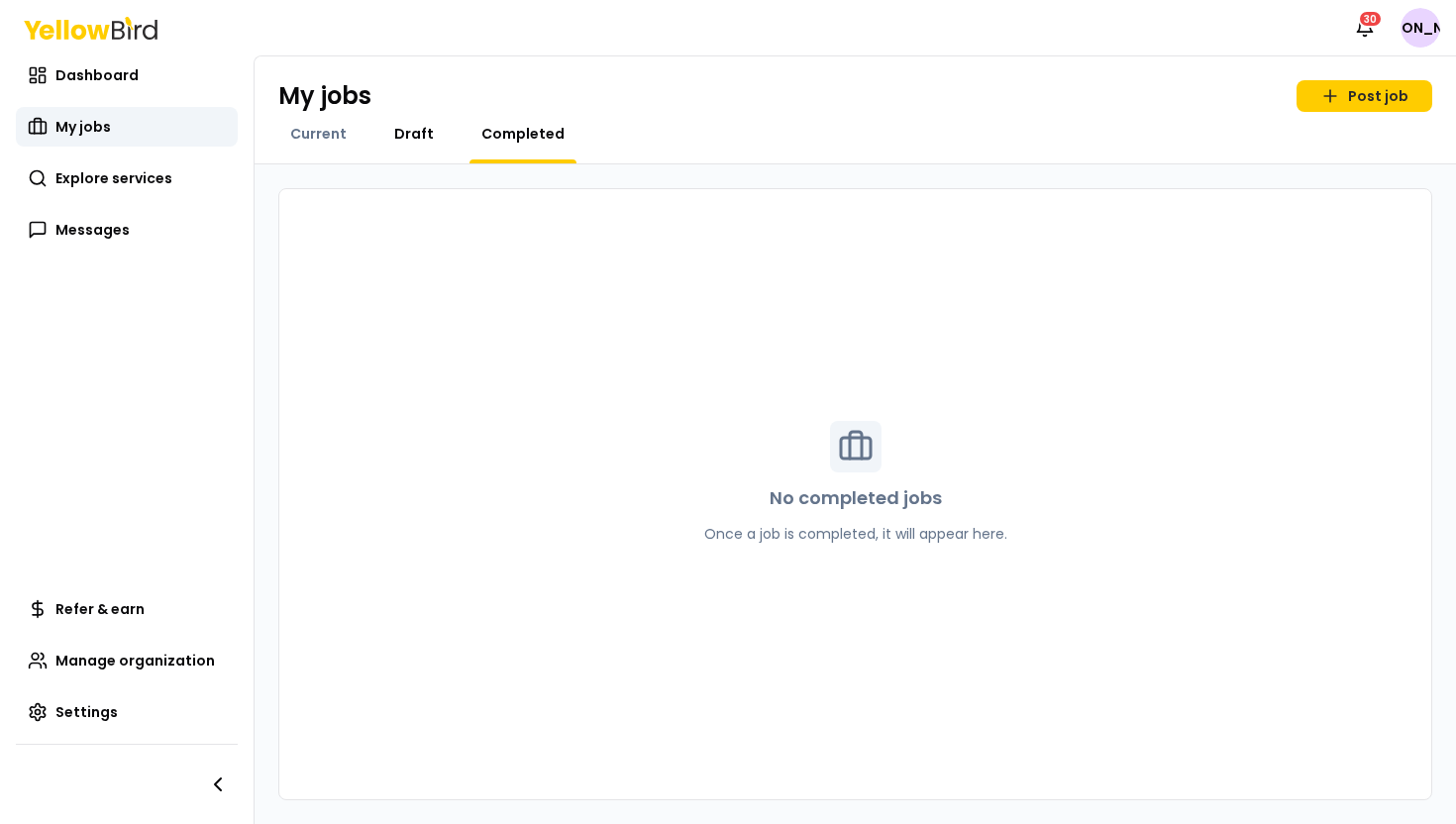 click on "Draft" at bounding box center (414, 134) 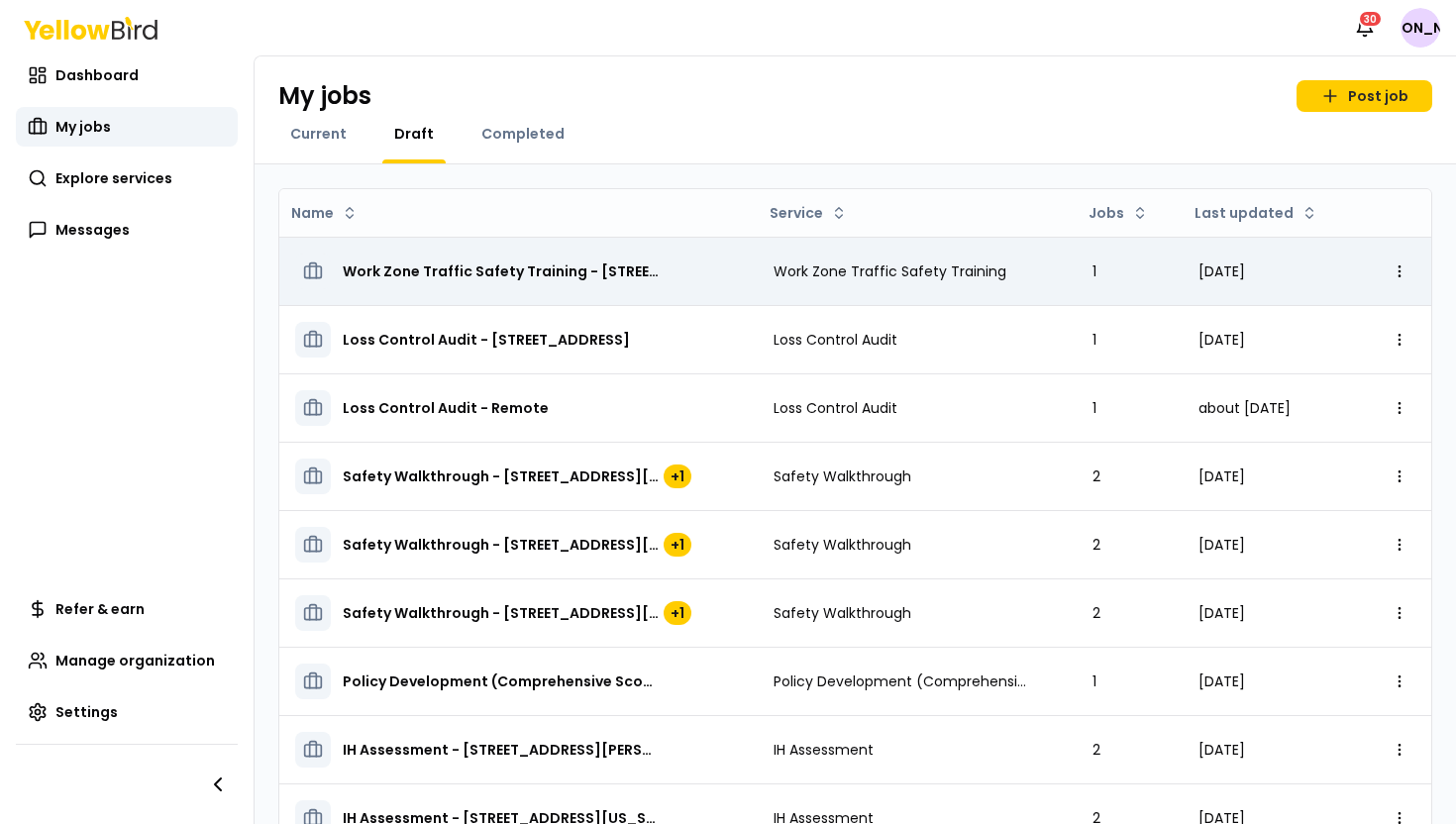 click on "Work Zone Traffic Safety Training - [STREET_ADDRESS][PERSON_NAME][US_STATE]" at bounding box center (501, 271) 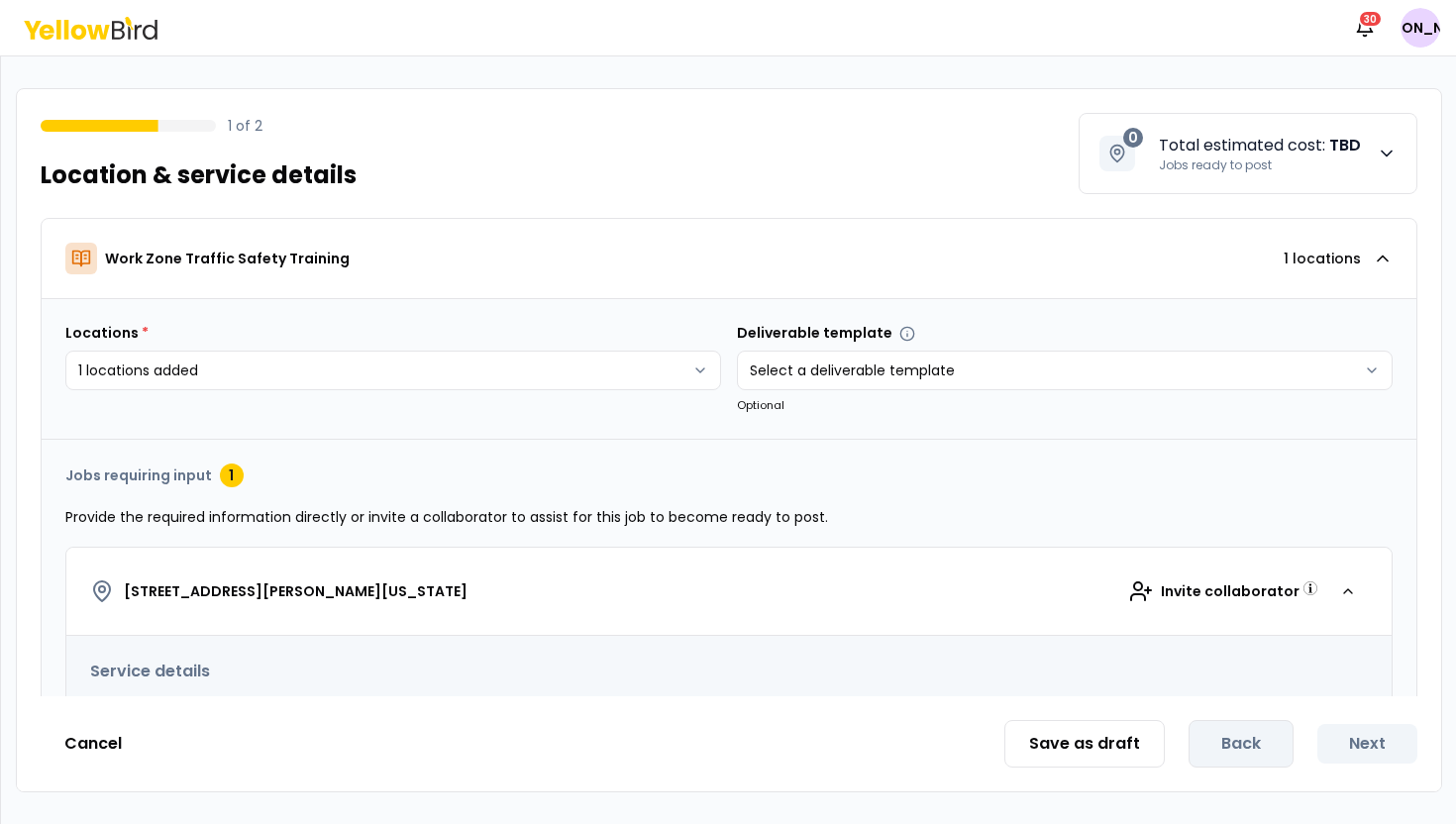 click on "Total estimated cost :   TBD" at bounding box center (1260, 146) 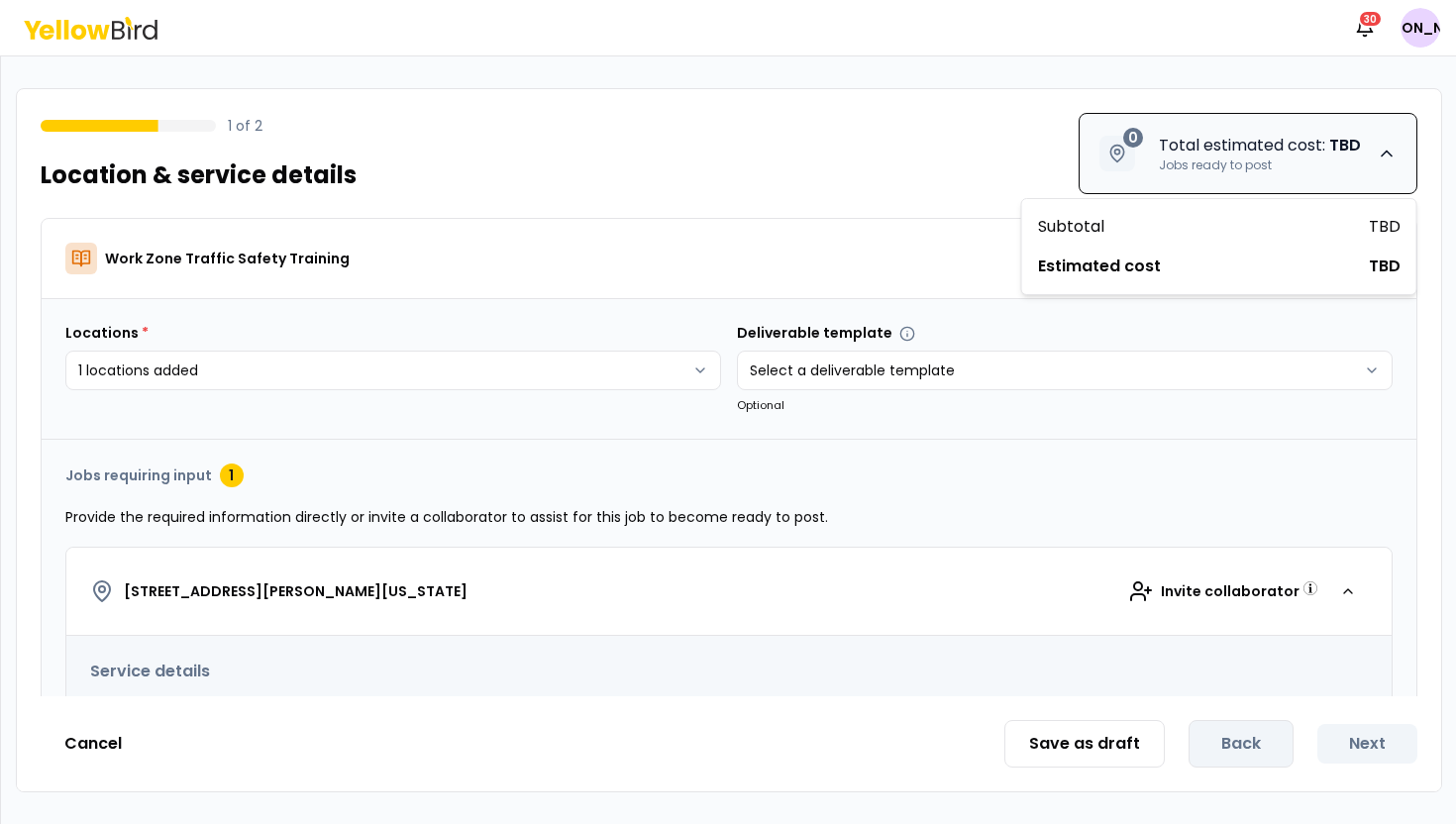click on "Total estimated cost :   TBD" at bounding box center (1260, 146) 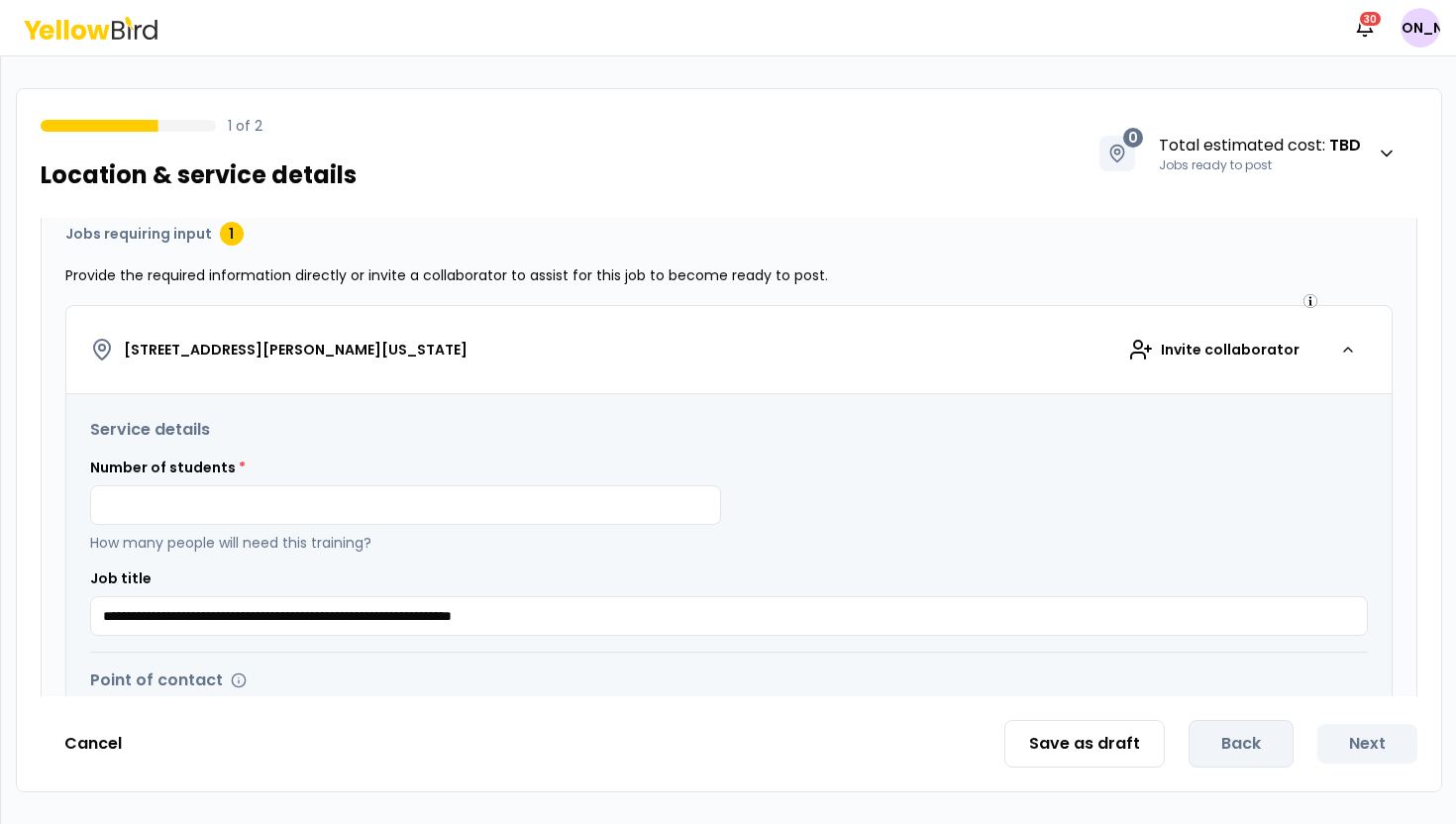scroll, scrollTop: 287, scrollLeft: 0, axis: vertical 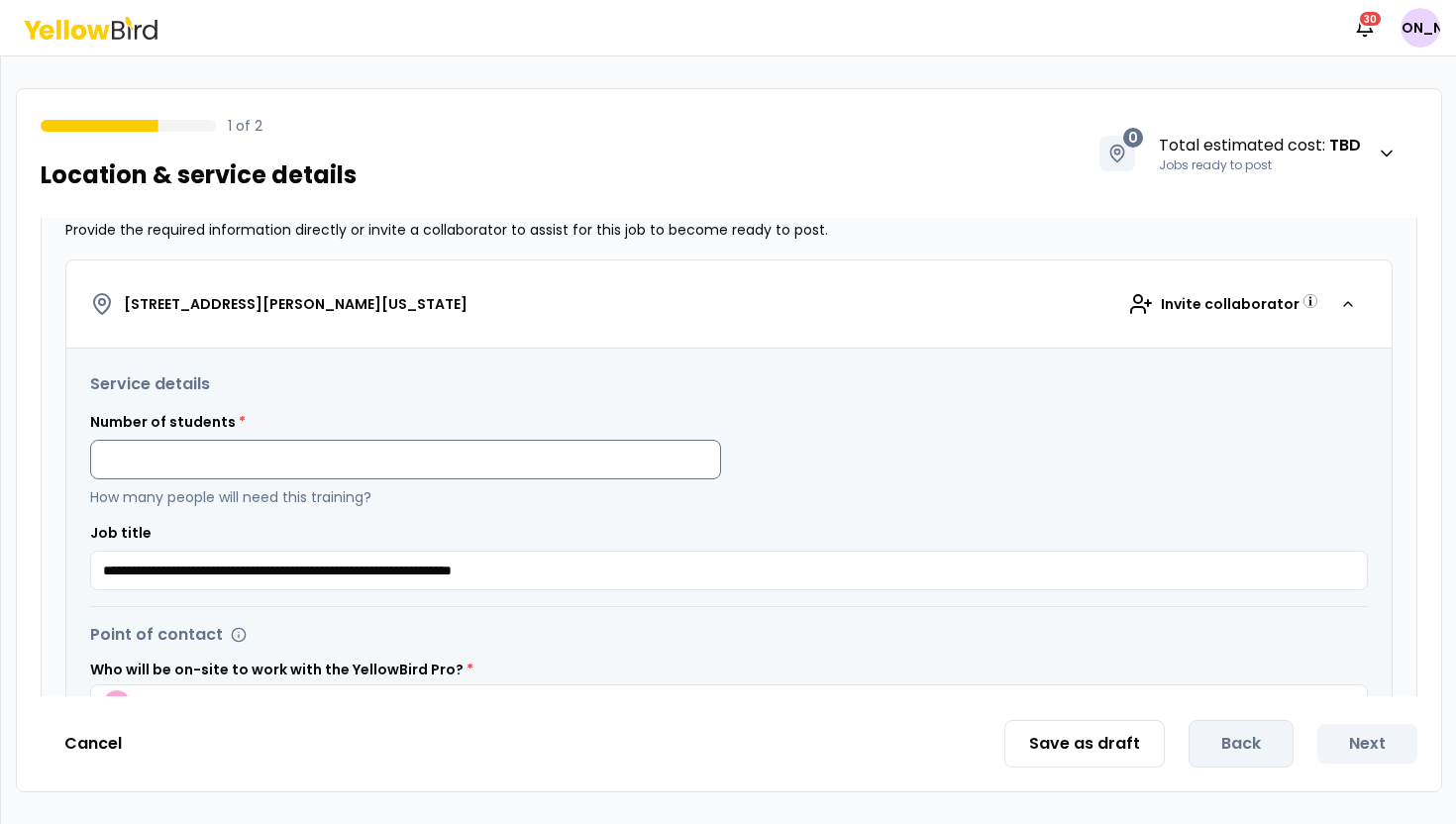 click at bounding box center (405, 460) 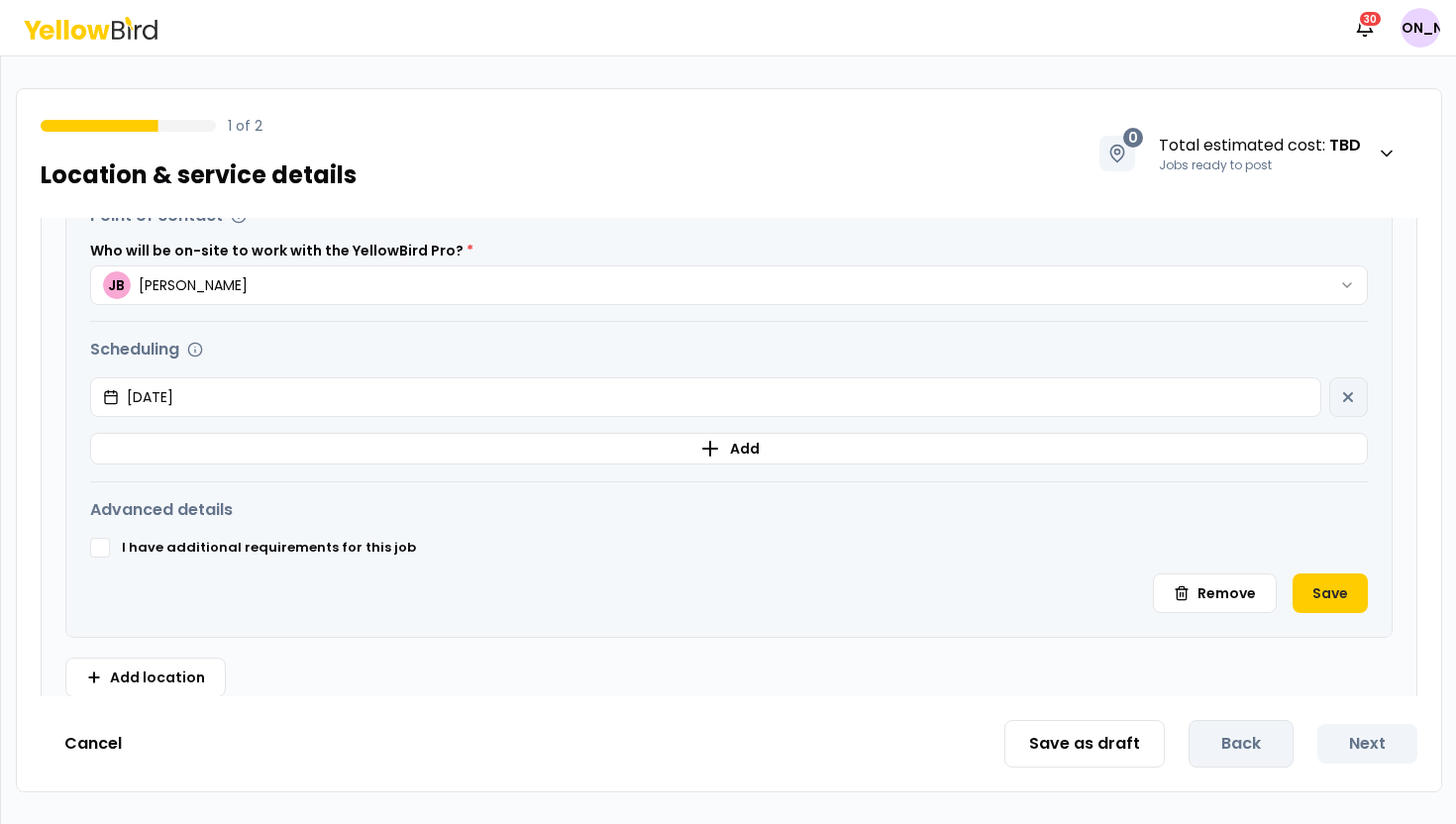 scroll, scrollTop: 732, scrollLeft: 0, axis: vertical 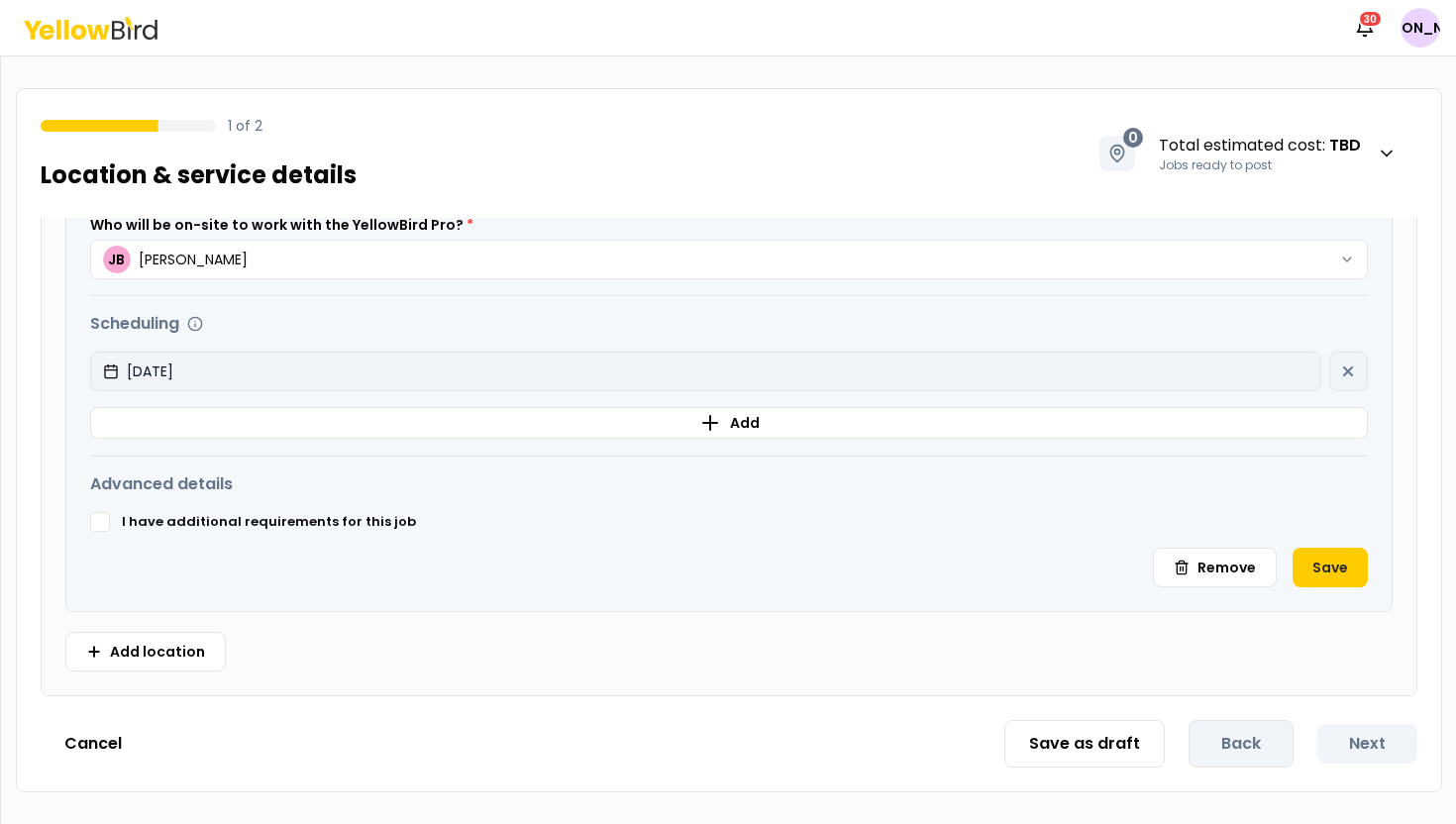 type on "*" 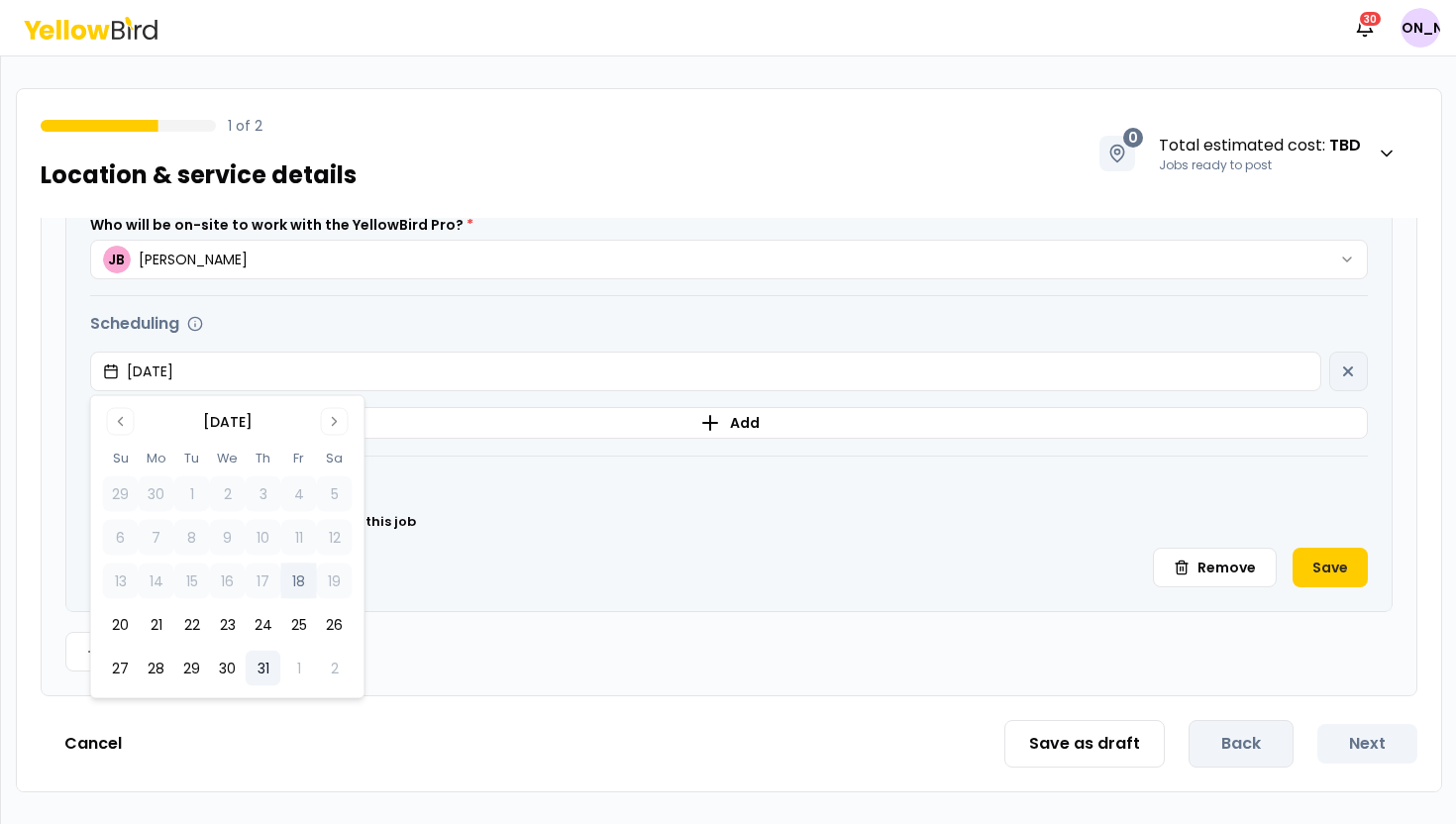 click on "31" at bounding box center [263, 669] 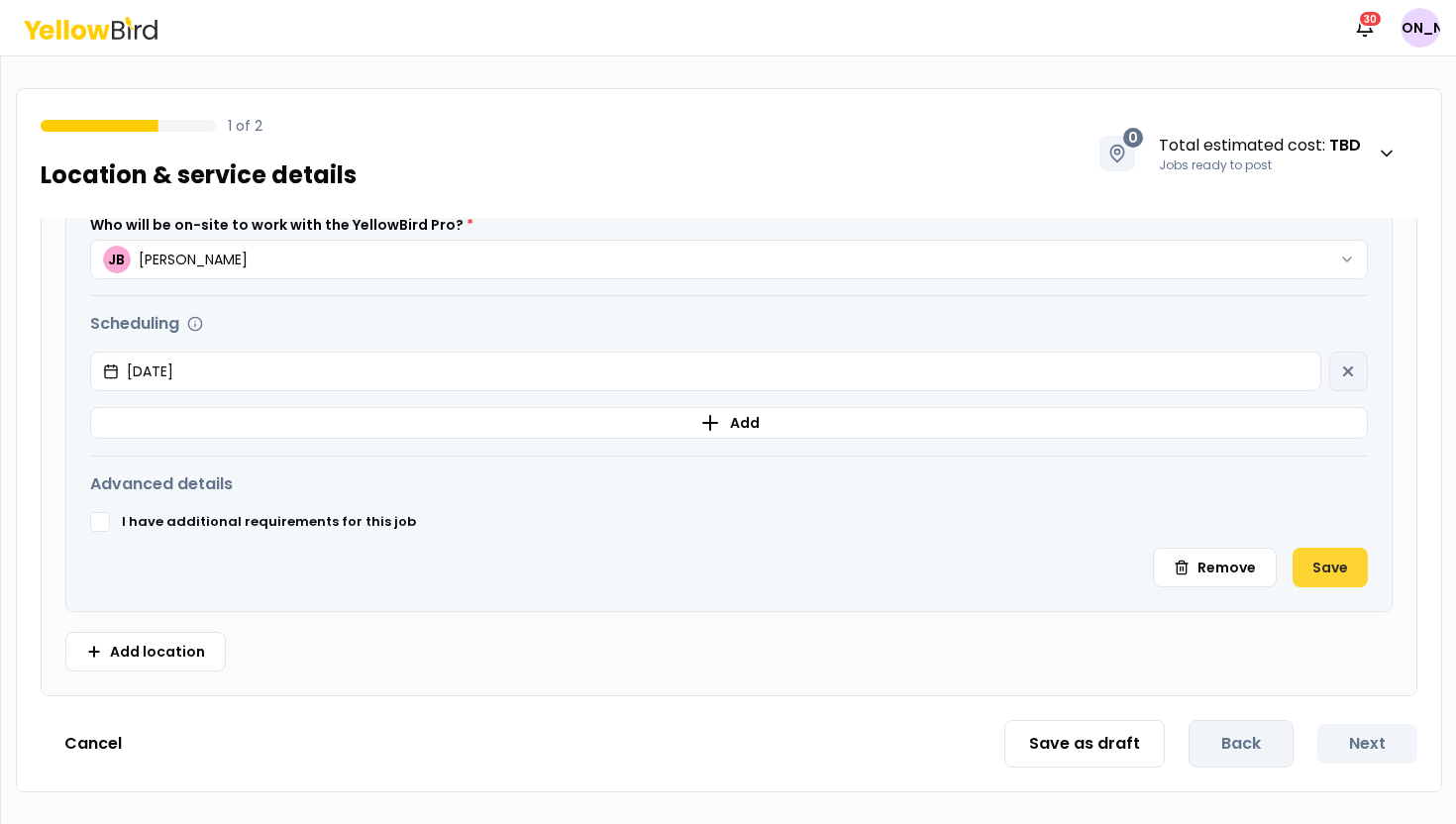 click on "Save" at bounding box center (1330, 567) 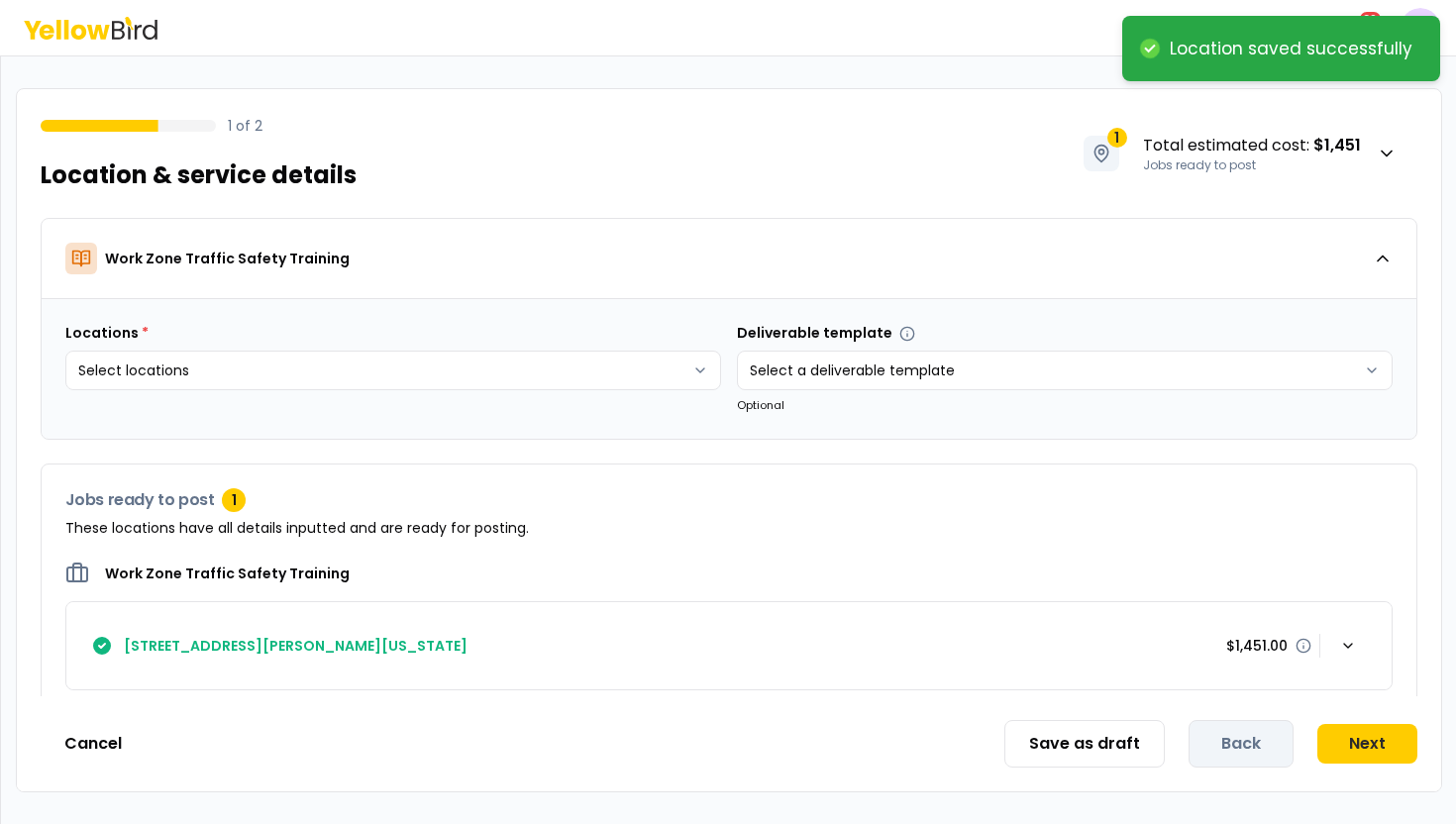scroll, scrollTop: 18, scrollLeft: 0, axis: vertical 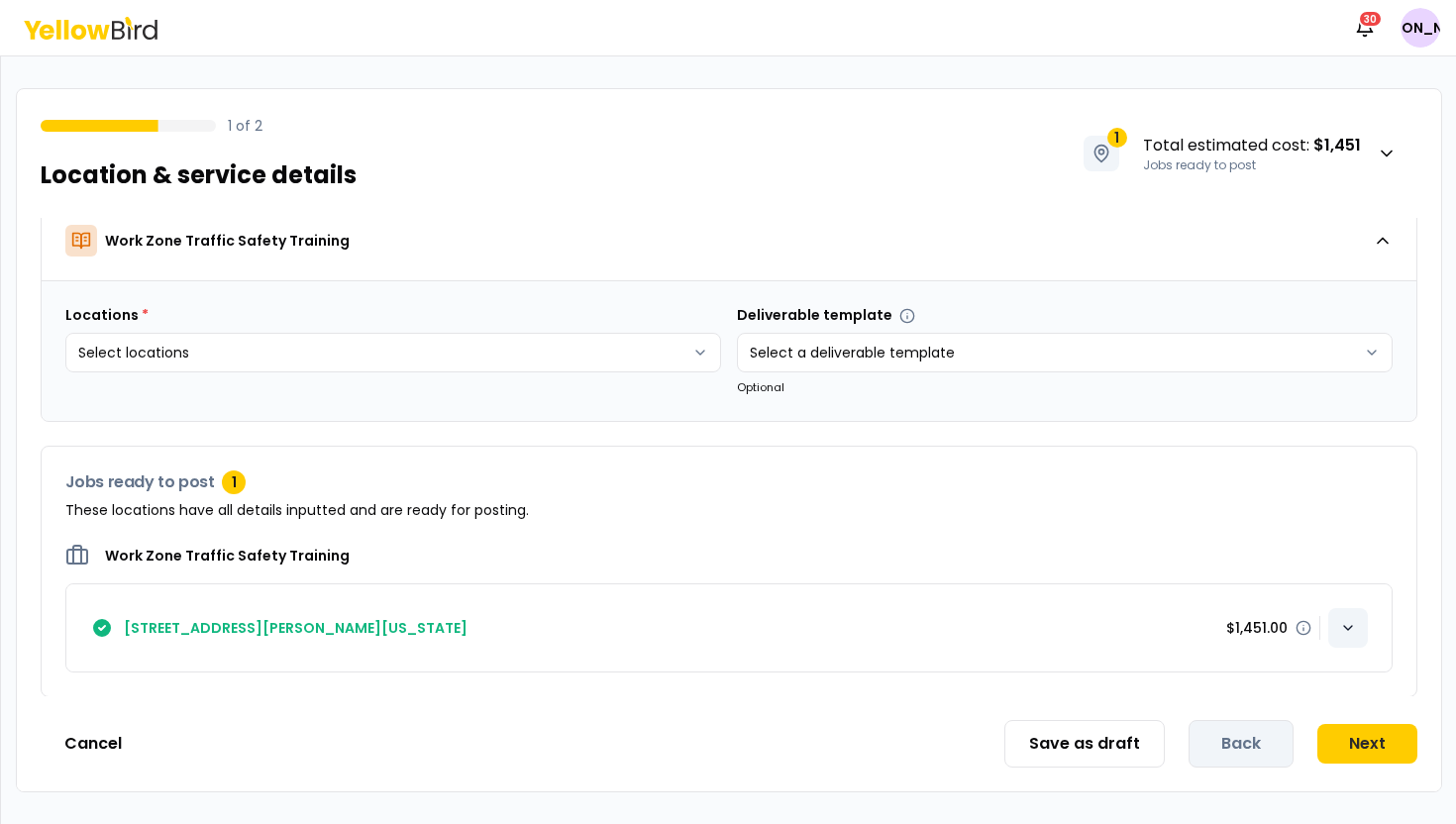 click at bounding box center (1348, 628) 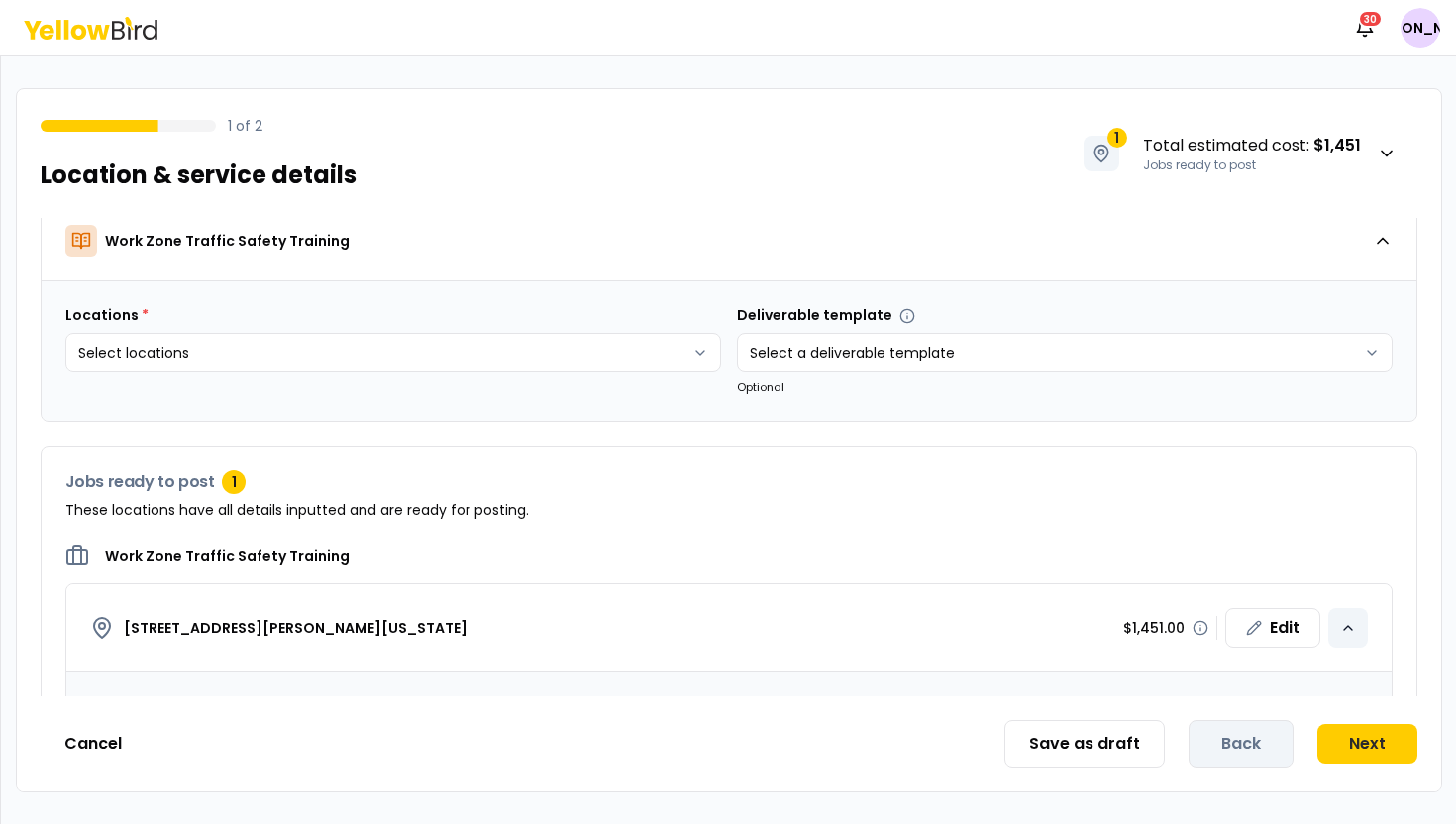 click at bounding box center (1348, 628) 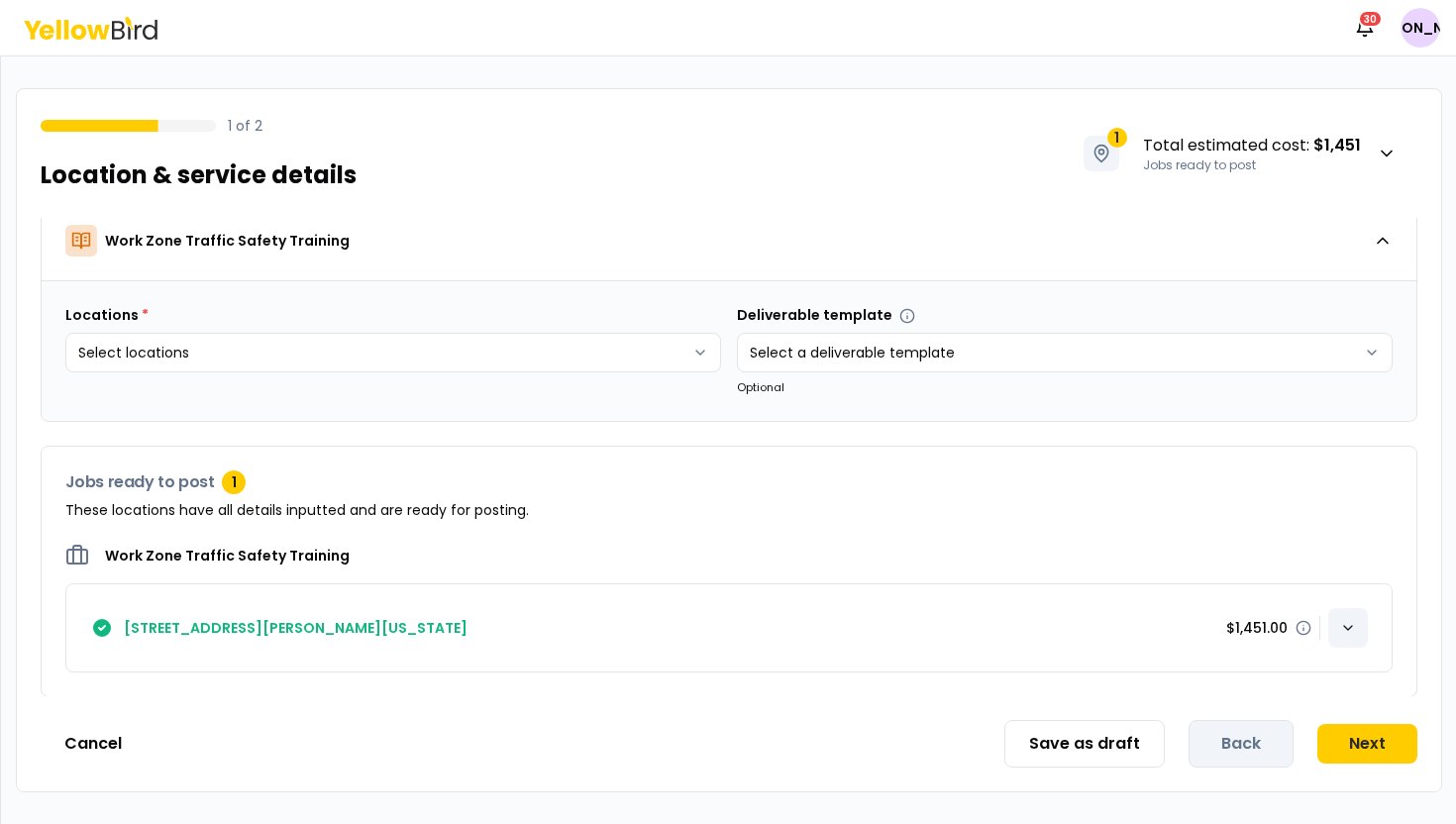 click at bounding box center (1348, 628) 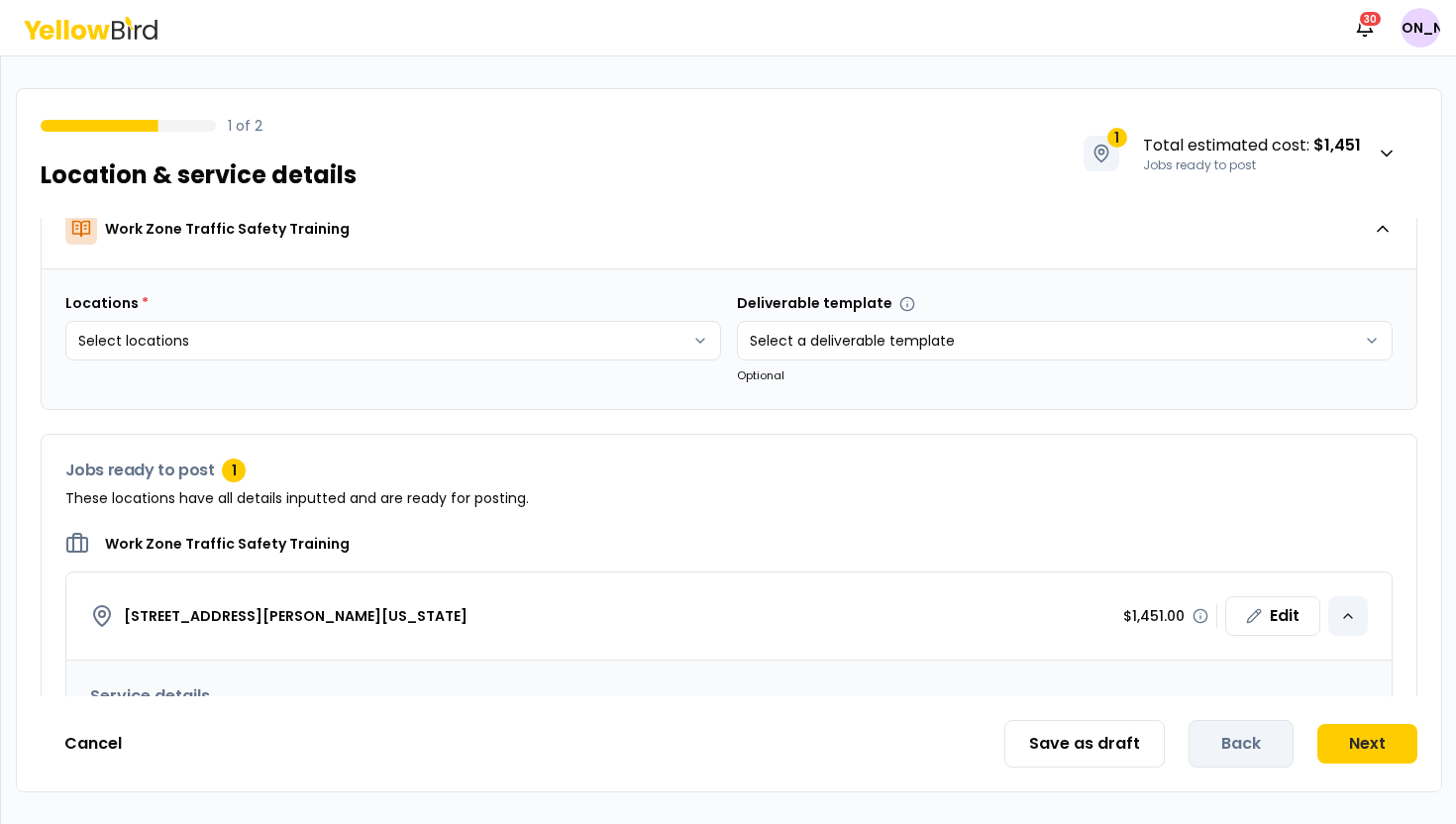 scroll, scrollTop: 0, scrollLeft: 0, axis: both 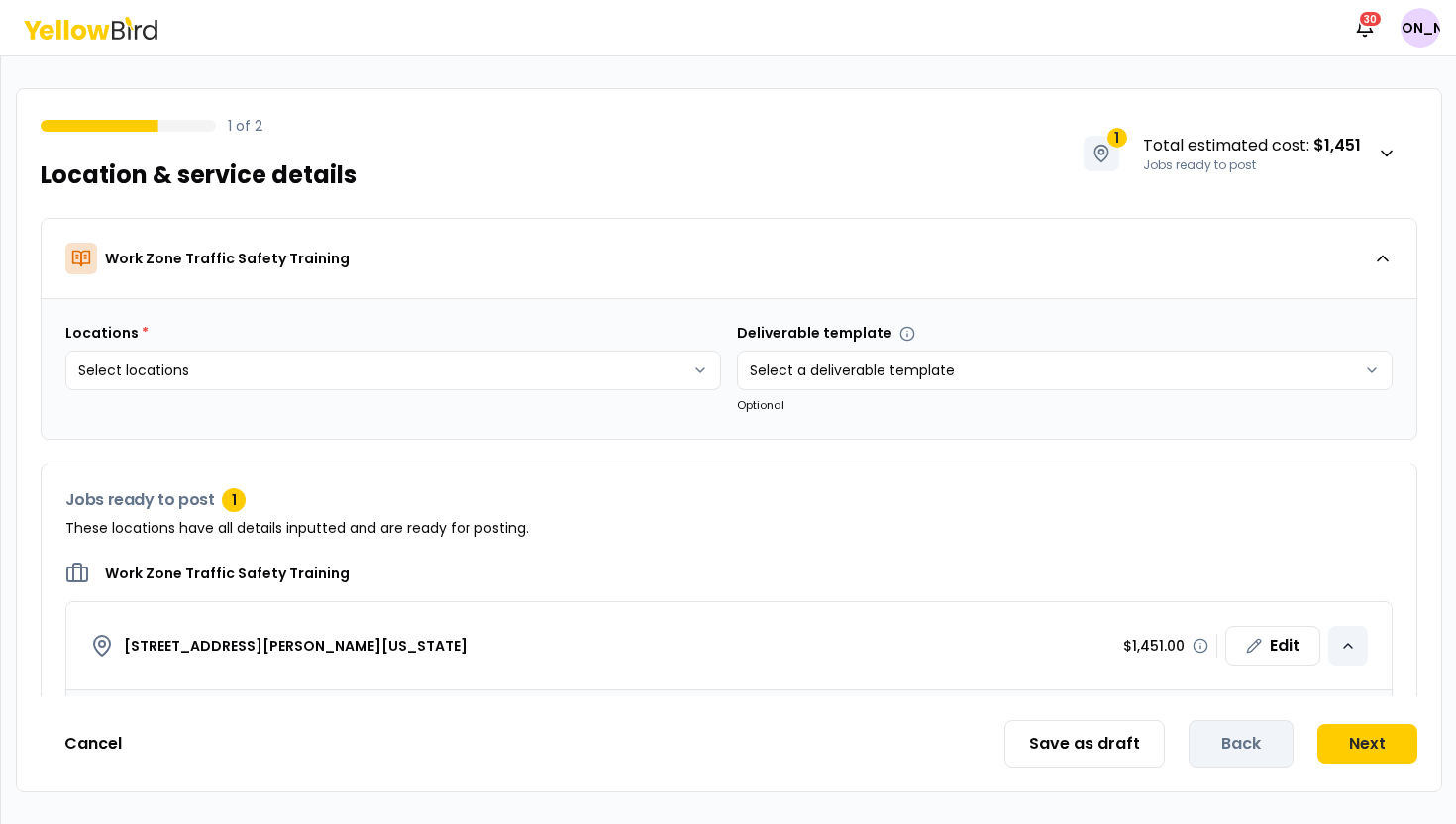 click at bounding box center (1348, 646) 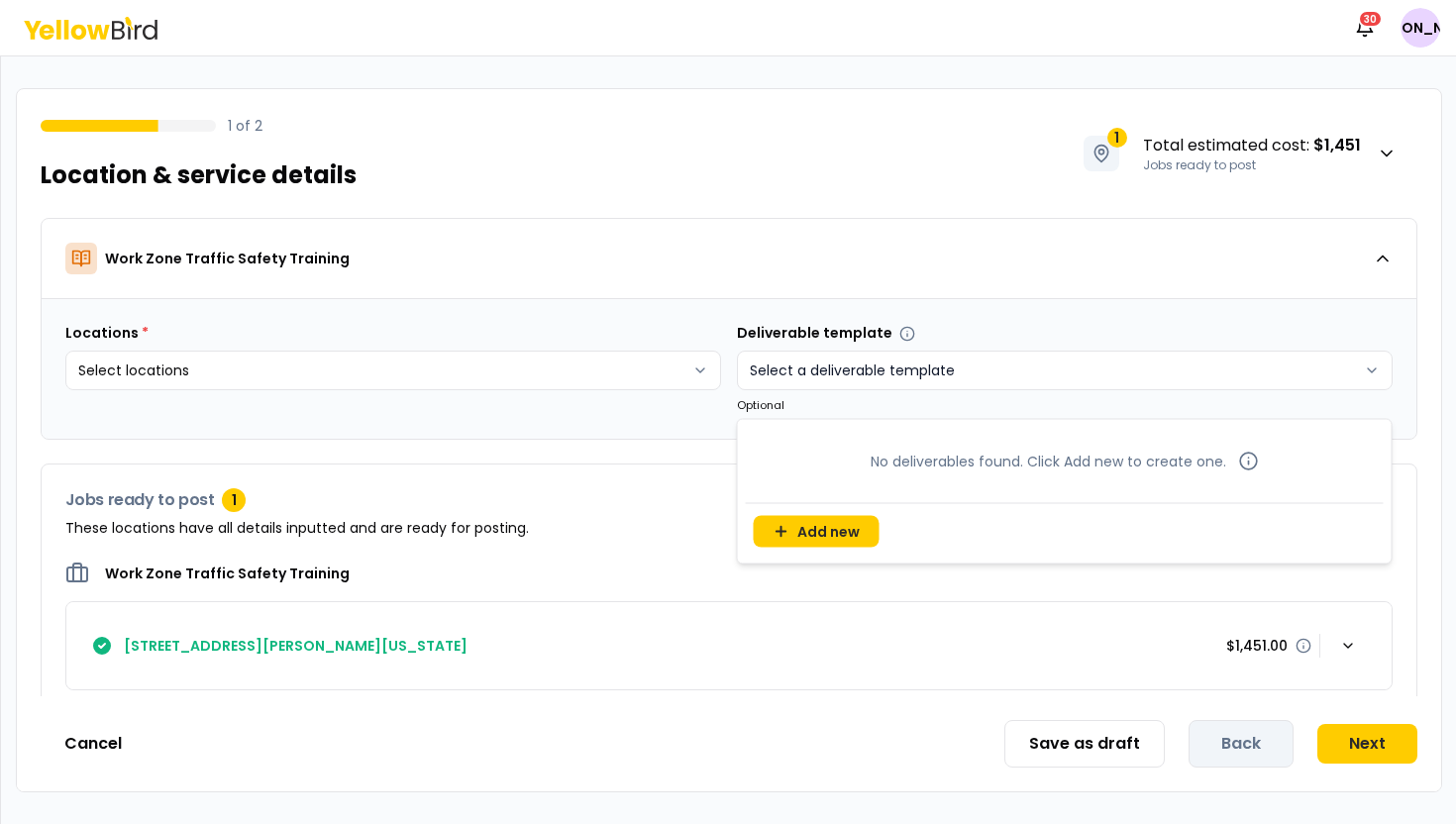 click on "Notifications 30 JA 1 of 2 Location & service details 1 Total estimated cost :   $1,451 Jobs ready to post Work Zone Traffic Safety Training Locations   * Select locations Deliverable template   Select a deliverable template Optional Jobs ready to post 1 These locations have all details inputted and are ready for posting. Work Zone Traffic Safety Training   [STREET_ADDRESS][PERSON_NAME][US_STATE] $1,451.00 Cancel Save as draft Back Next
No deliverables found. Click Add new to create one. Add new" at bounding box center (728, 412) 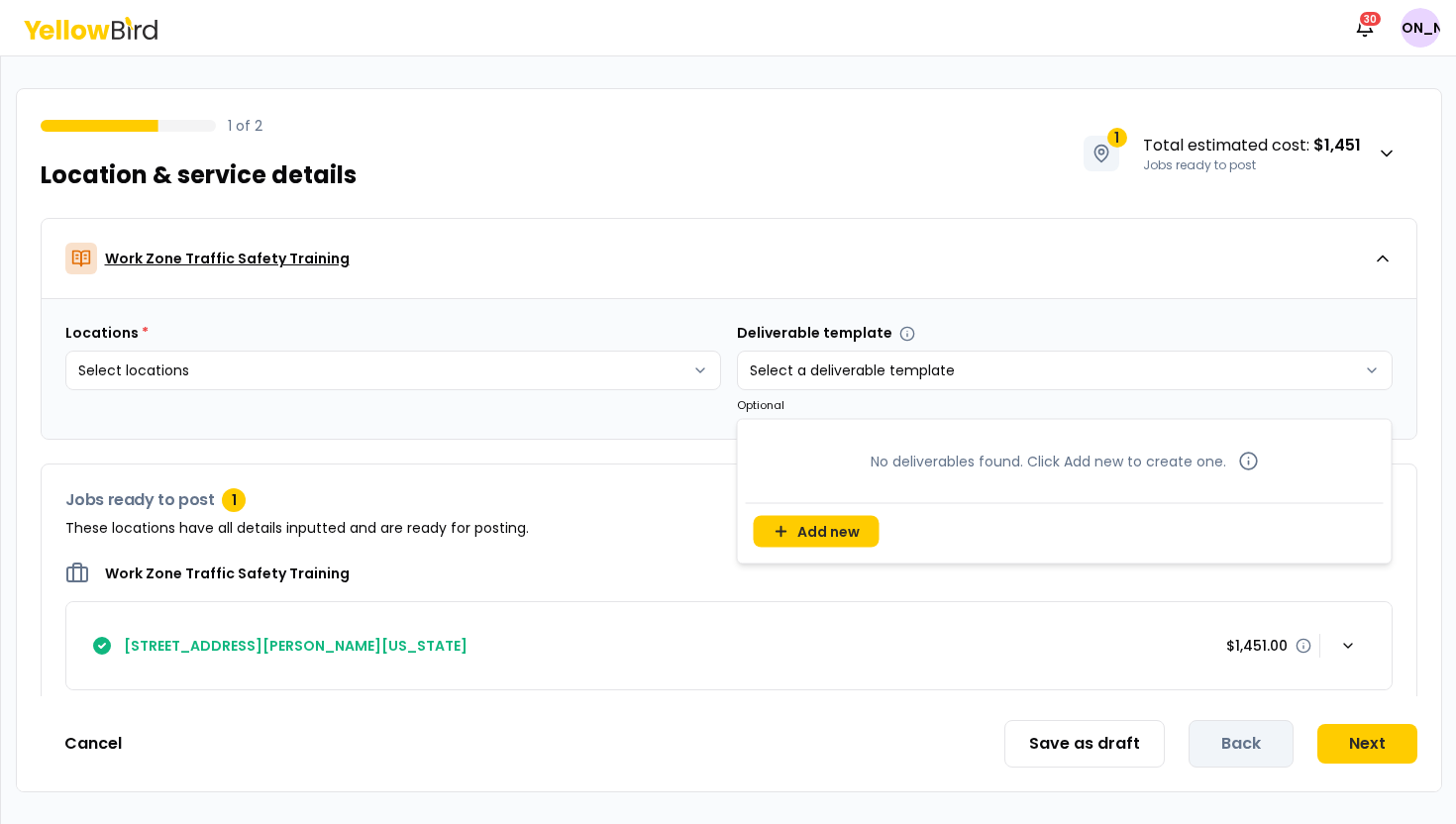 click on "Notifications 30 JA 1 of 2 Location & service details 1 Total estimated cost :   $1,451 Jobs ready to post Work Zone Traffic Safety Training Locations   * Select locations Deliverable template   Select a deliverable template Optional Jobs ready to post 1 These locations have all details inputted and are ready for posting. Work Zone Traffic Safety Training   [STREET_ADDRESS][PERSON_NAME][US_STATE] $1,451.00 Cancel Save as draft Back Next
No deliverables found. Click Add new to create one. Add new" at bounding box center (728, 412) 